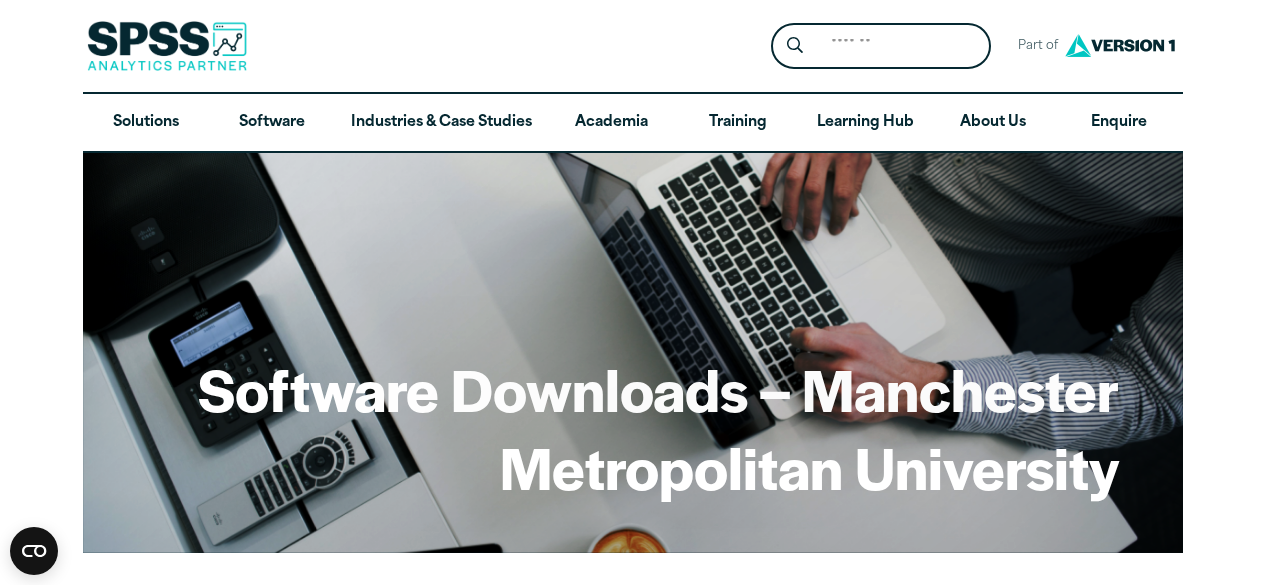 click on "Software" at bounding box center [272, 123] 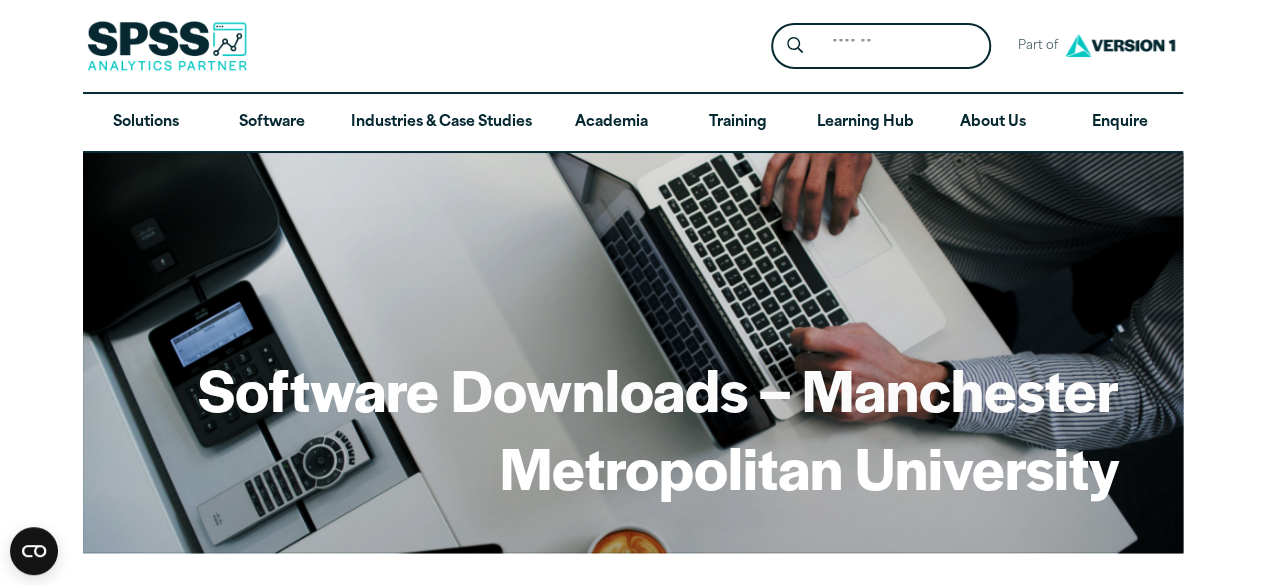 scroll, scrollTop: 0, scrollLeft: 0, axis: both 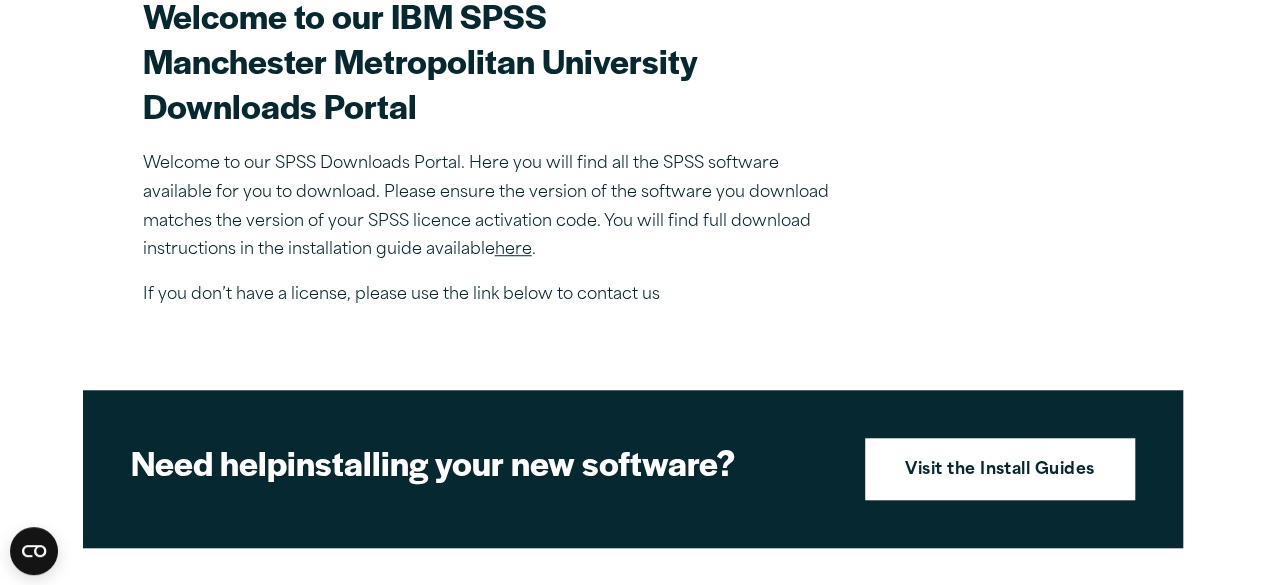 click on "here" at bounding box center (513, 250) 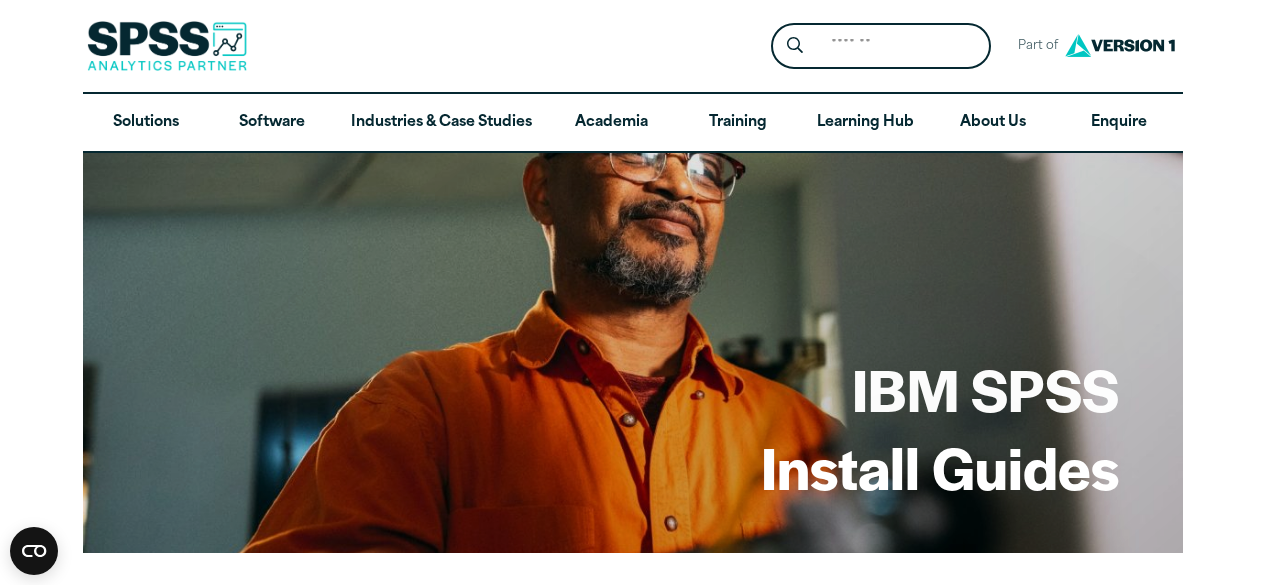 scroll, scrollTop: 0, scrollLeft: 0, axis: both 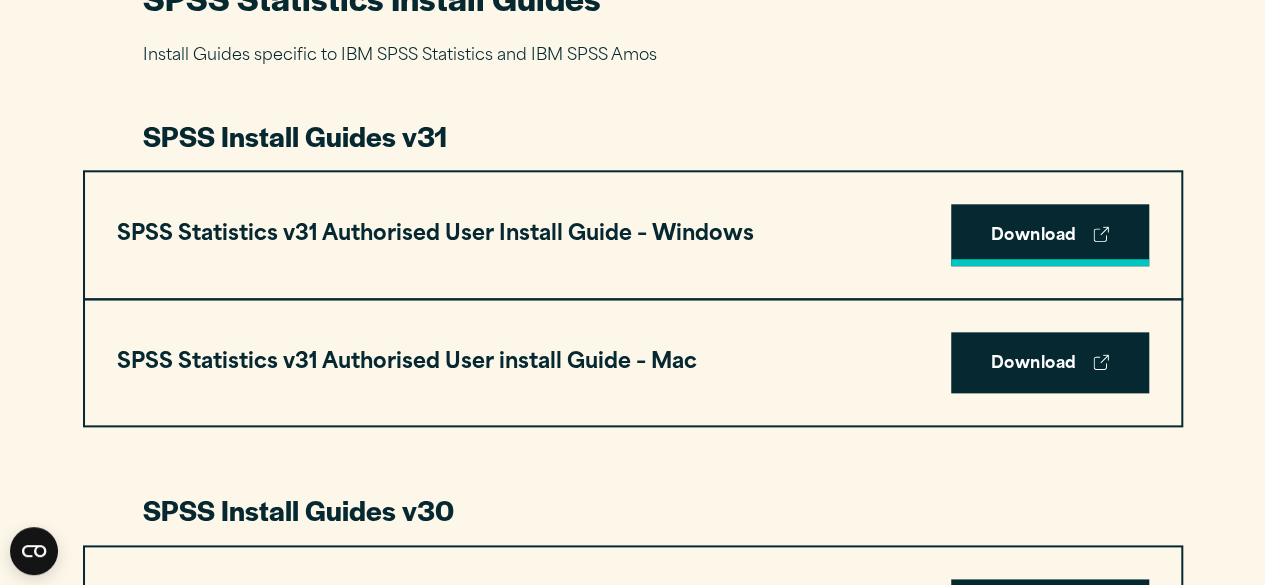 click on "Download" at bounding box center (1050, 235) 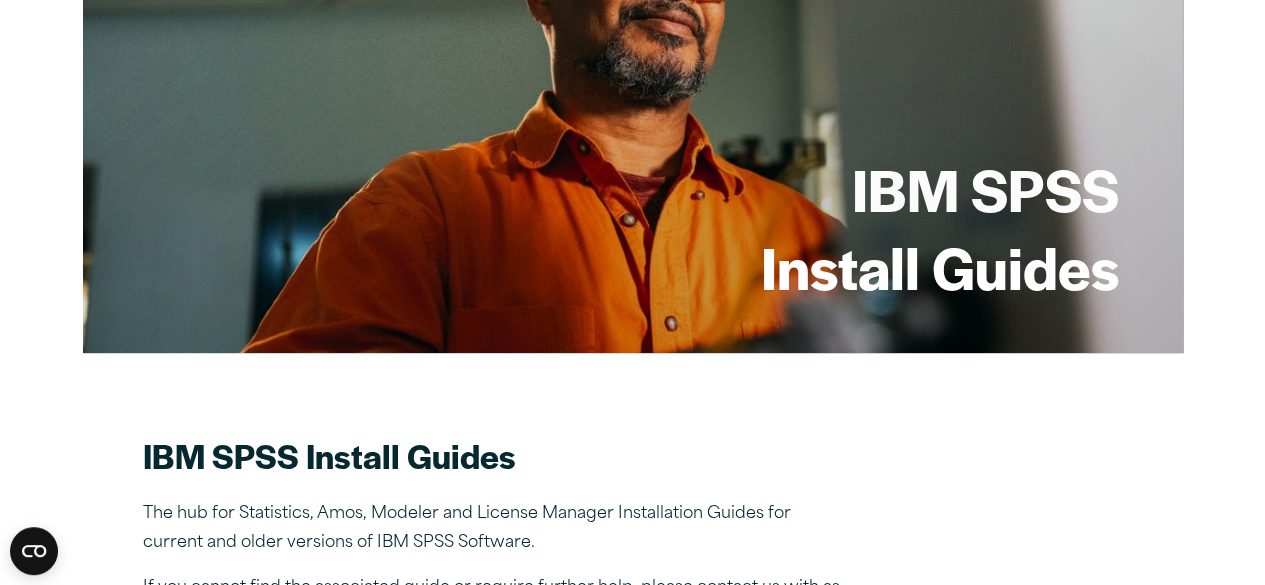 scroll, scrollTop: 0, scrollLeft: 0, axis: both 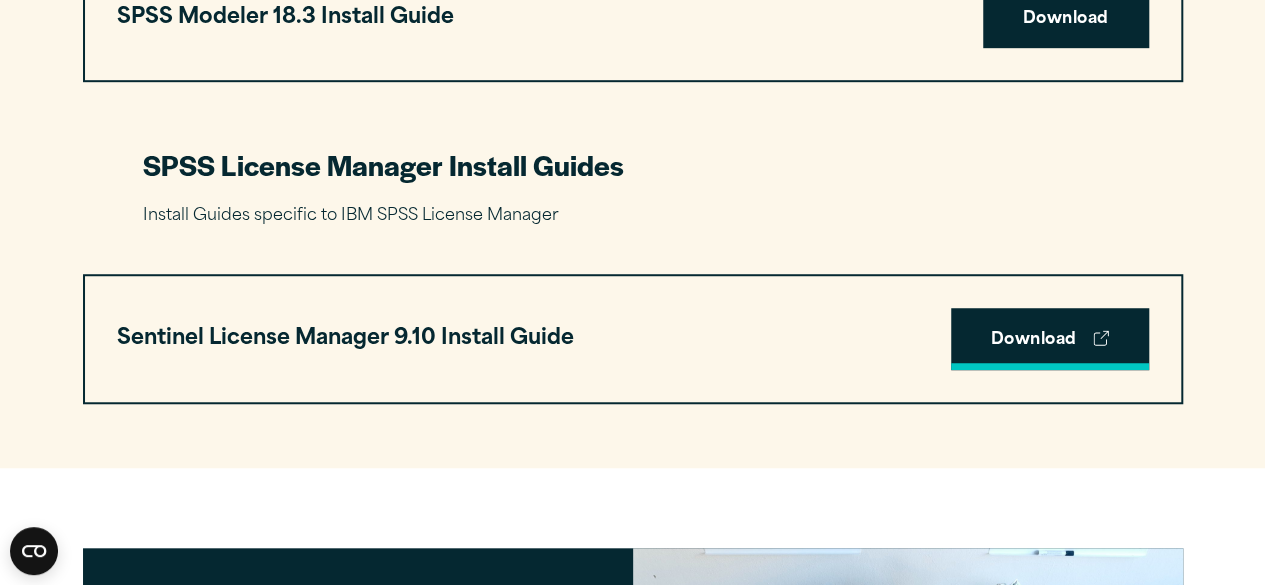 click on "Download" at bounding box center (1050, 339) 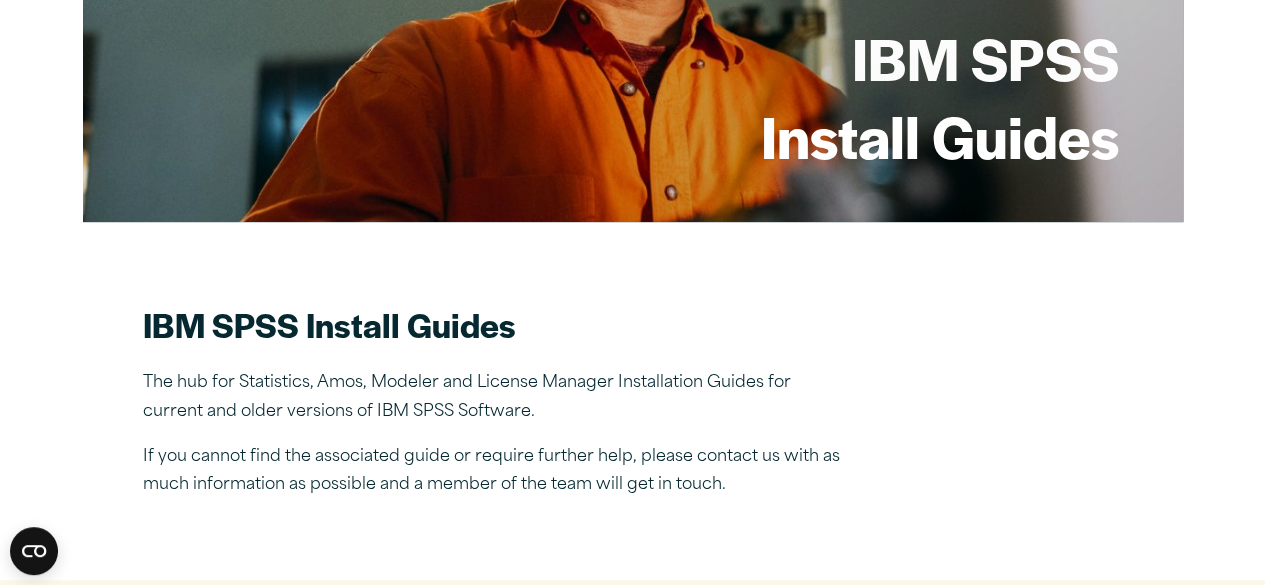 scroll, scrollTop: 326, scrollLeft: 0, axis: vertical 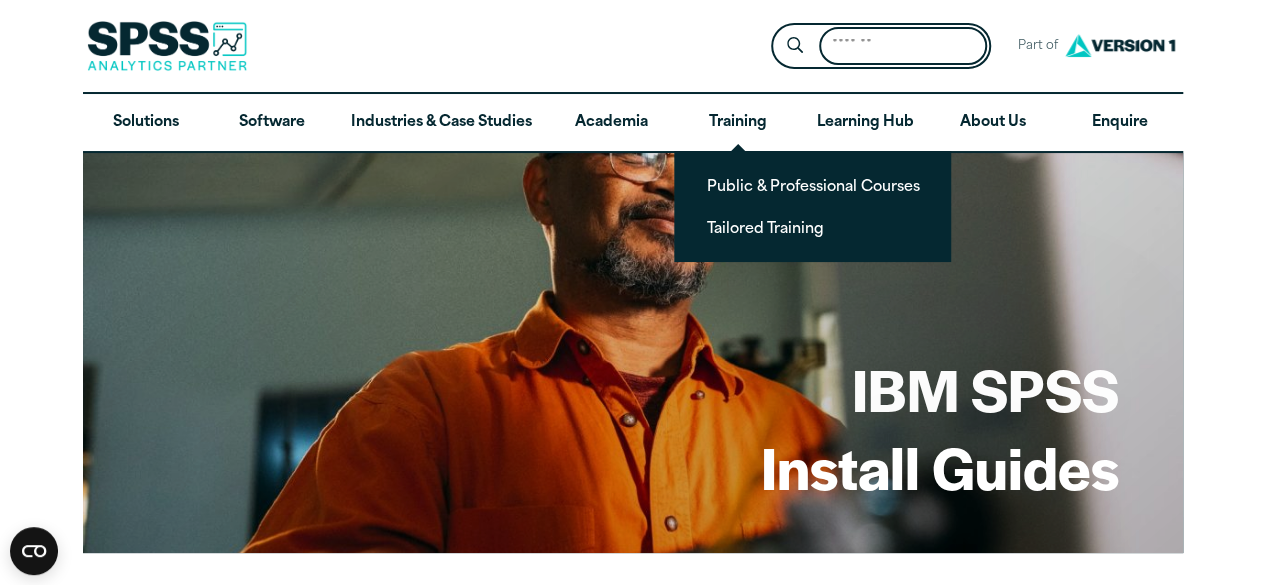 click on "Search for:" at bounding box center (903, 46) 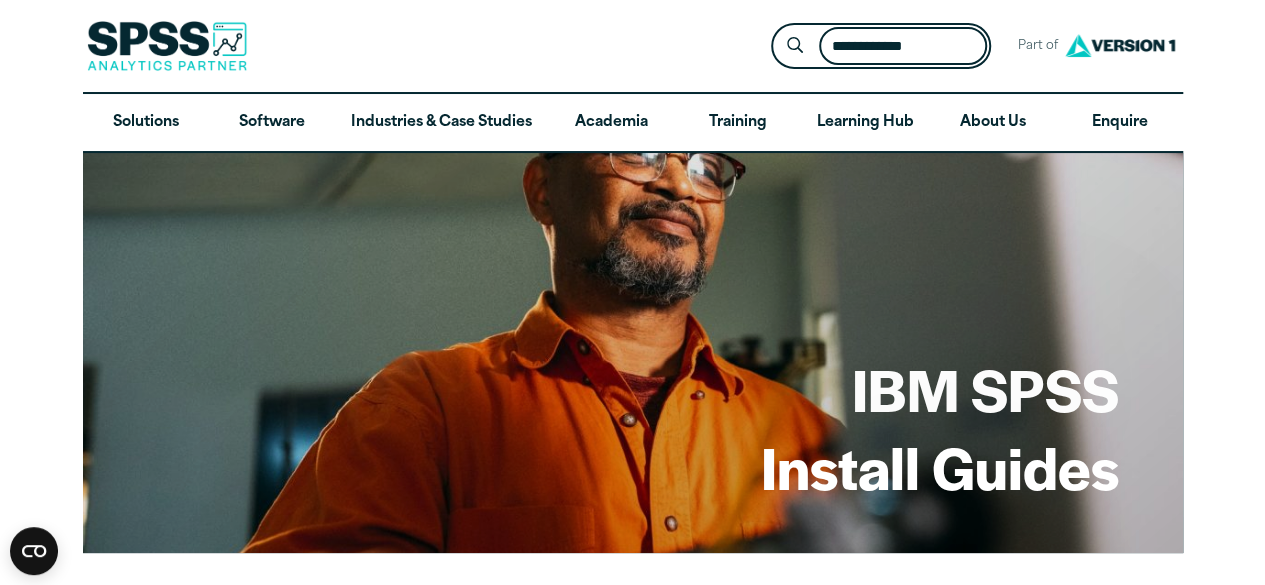 type on "**********" 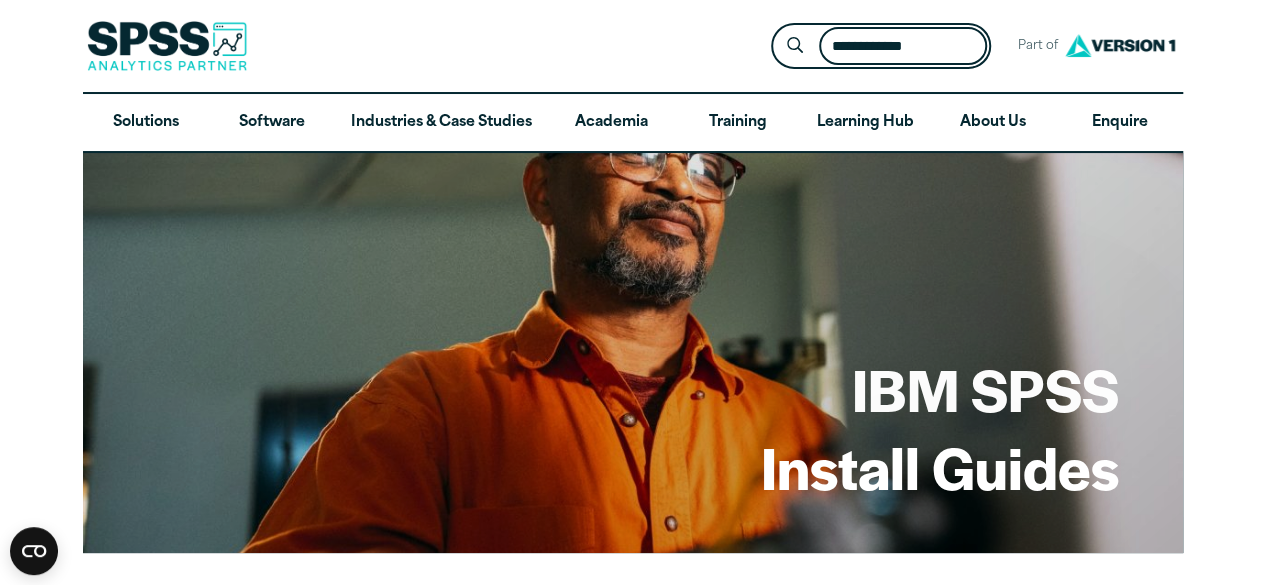 click on "Submit Site Search" at bounding box center [794, 46] 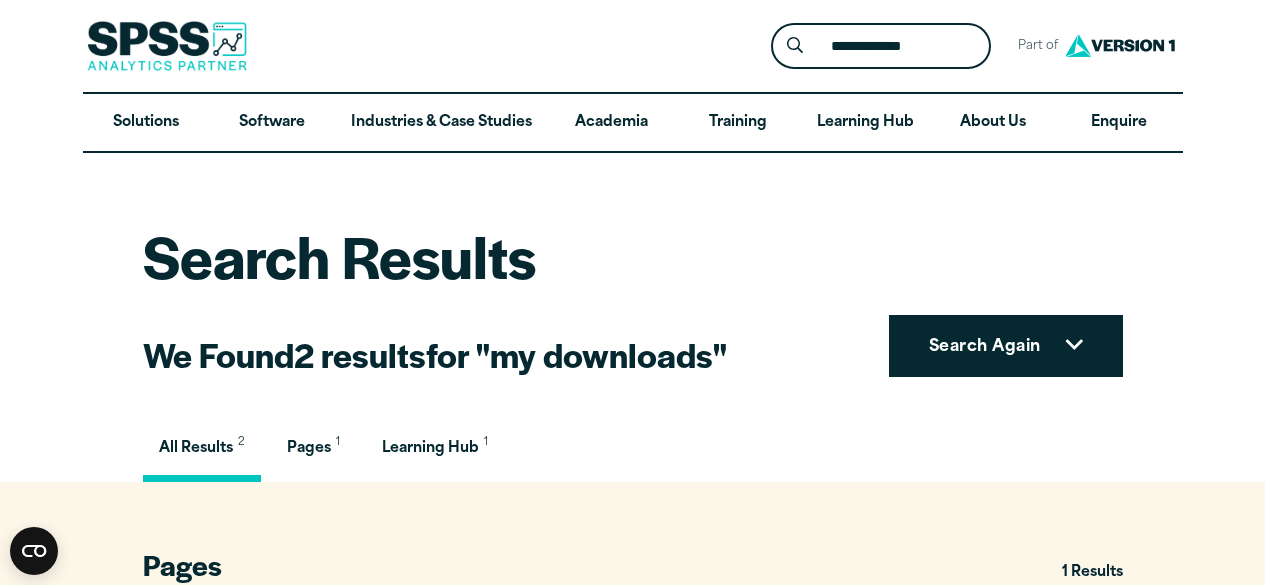 scroll, scrollTop: 0, scrollLeft: 0, axis: both 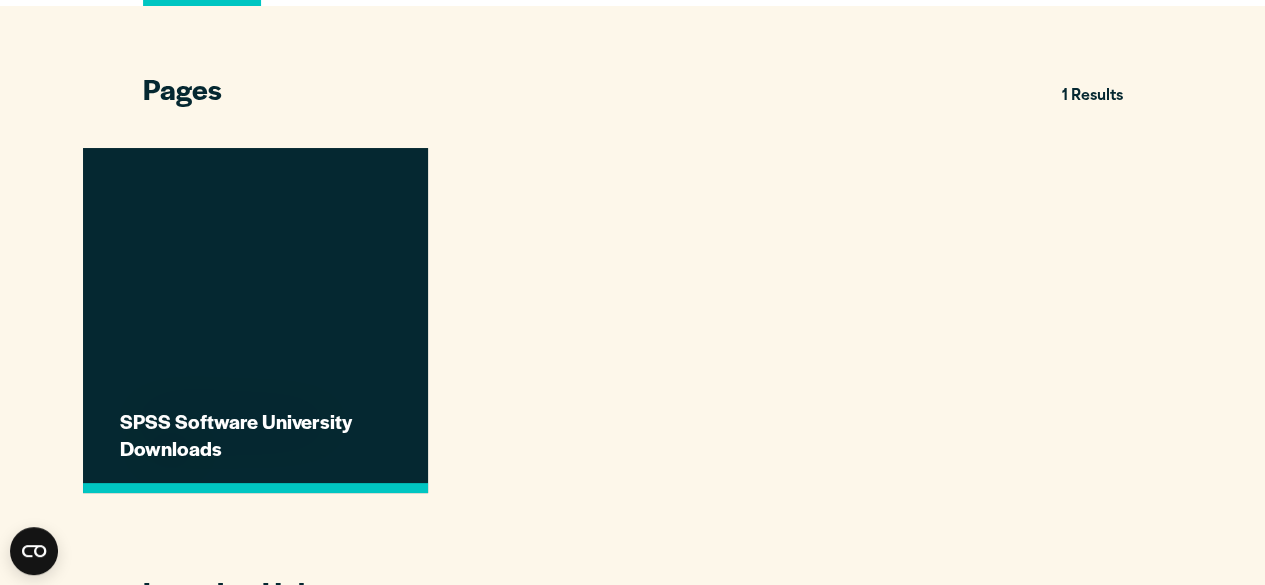 click on "SPSS Software University Downloads" at bounding box center (258, 434) 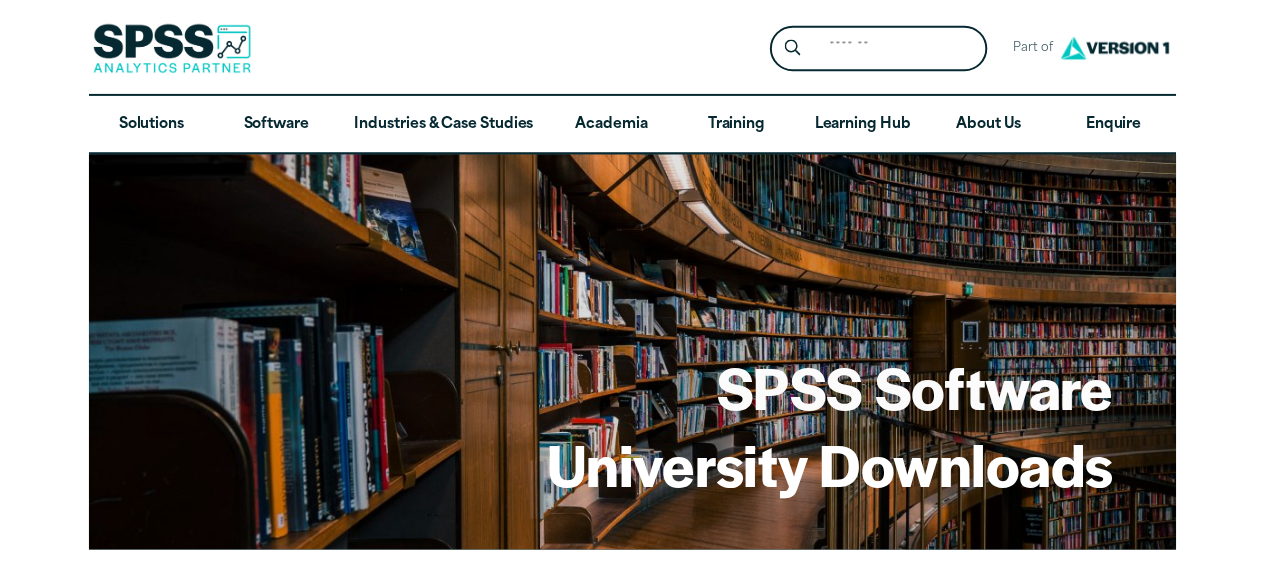 scroll, scrollTop: 0, scrollLeft: 0, axis: both 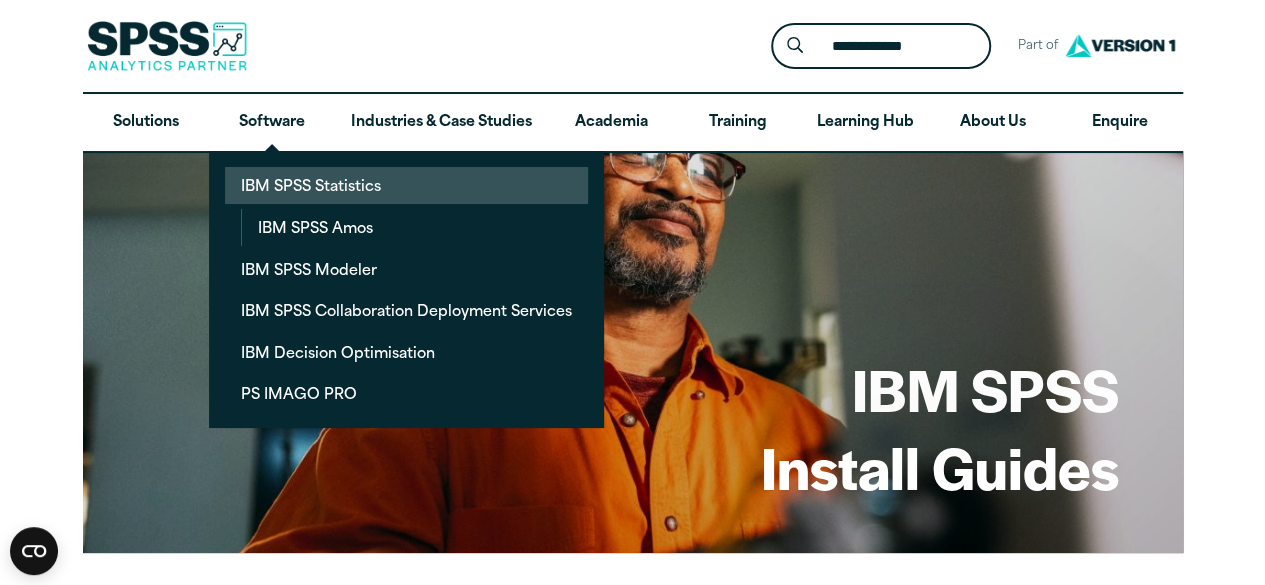 click on "IBM SPSS Statistics" at bounding box center (406, 185) 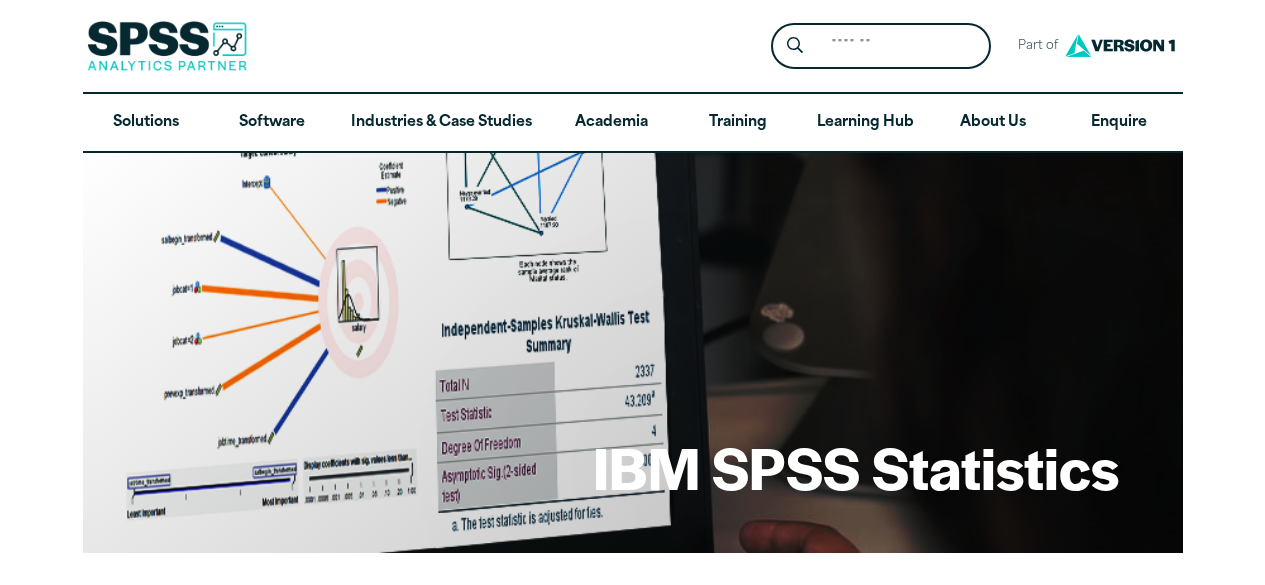 scroll, scrollTop: 0, scrollLeft: 0, axis: both 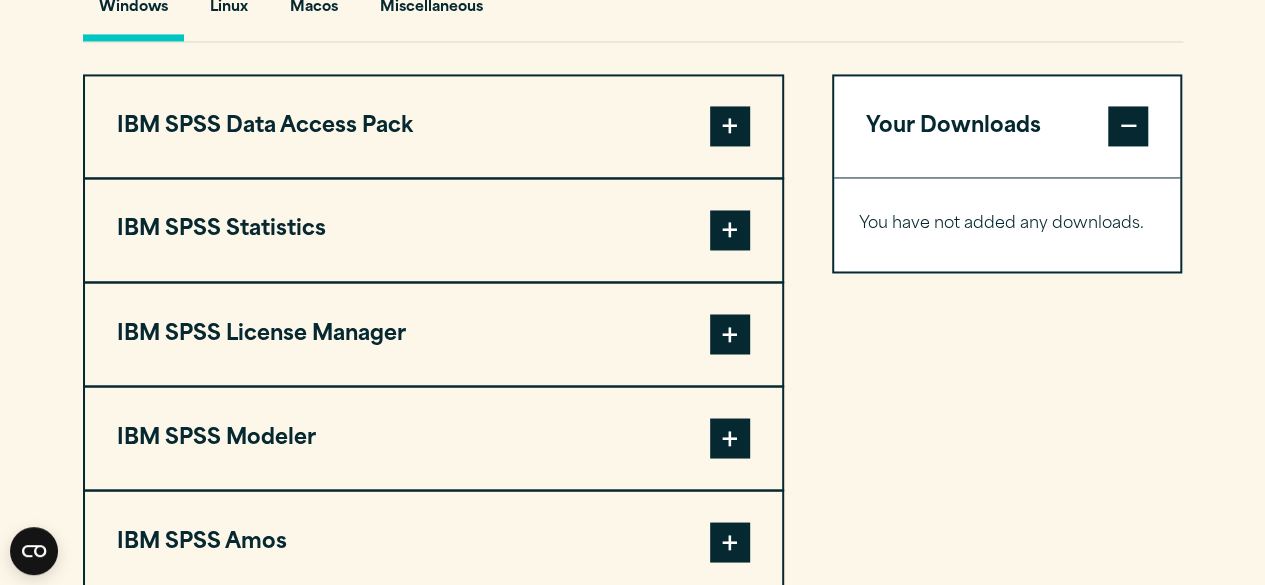 click at bounding box center [730, 230] 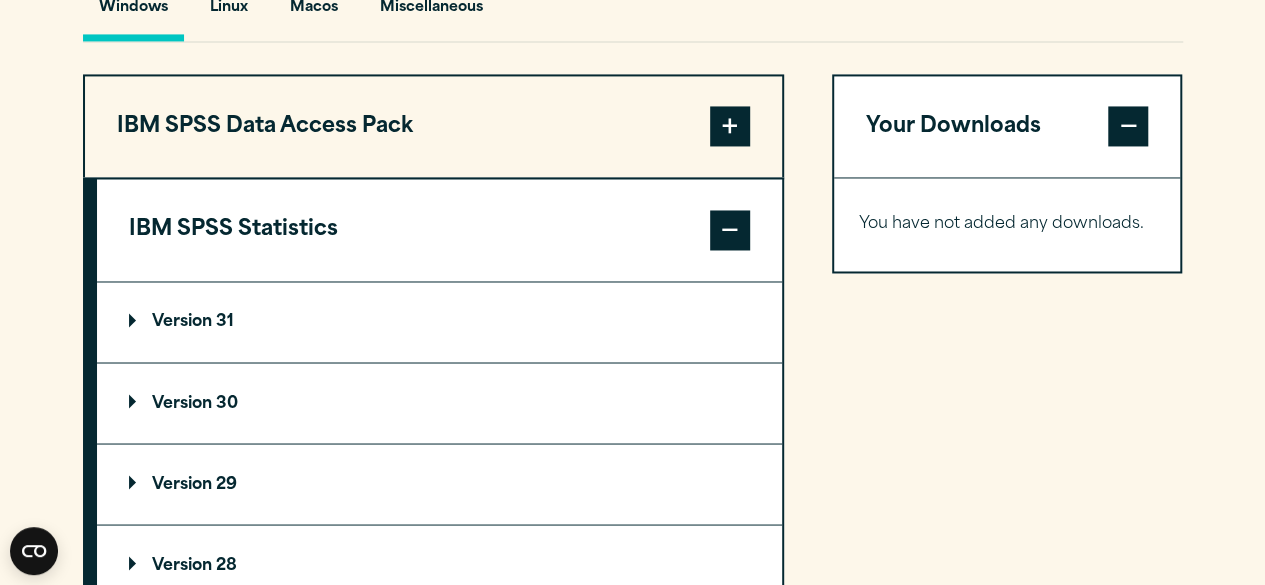 scroll, scrollTop: 2078, scrollLeft: 0, axis: vertical 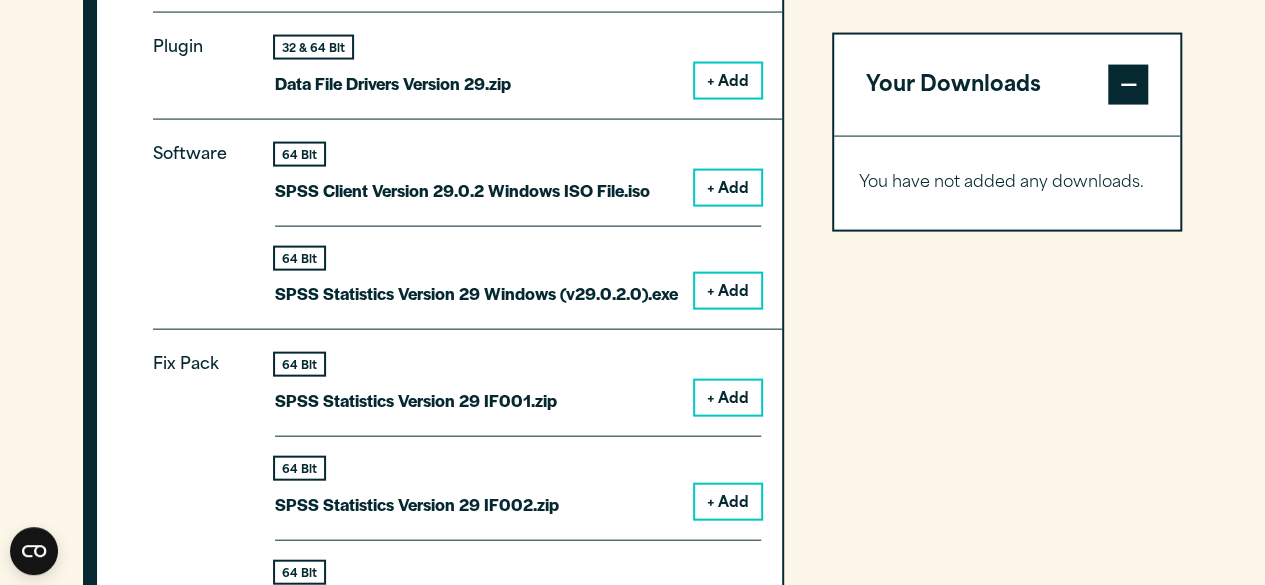 click on "+ Add" at bounding box center [728, 81] 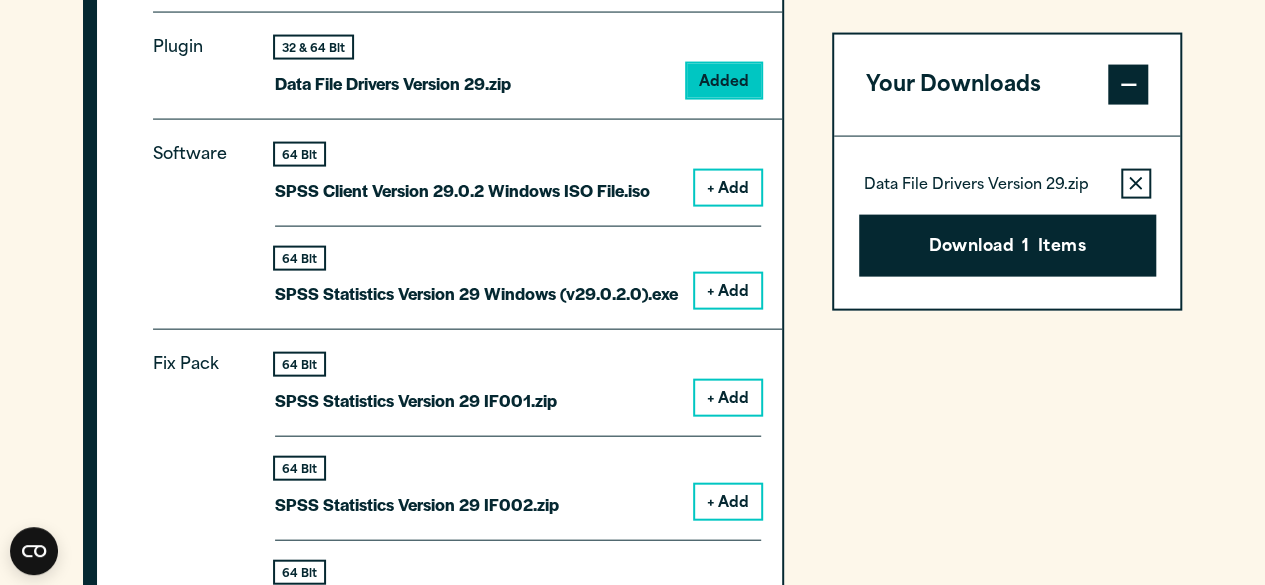 click on "+ Add" at bounding box center [728, 188] 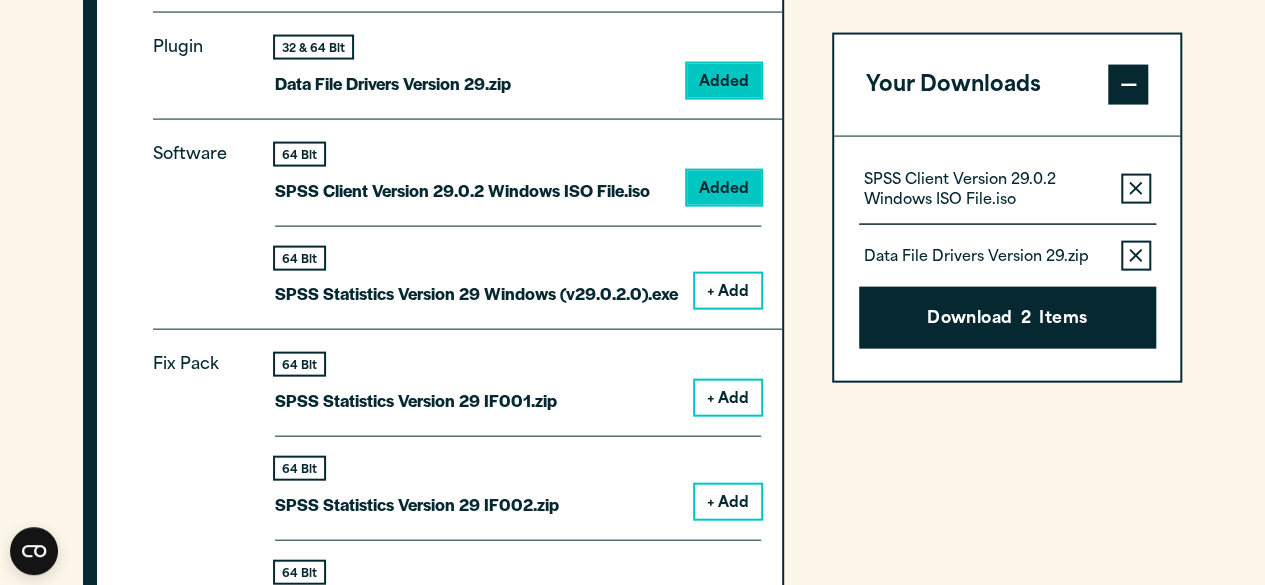 click on "+ Add" at bounding box center [728, 291] 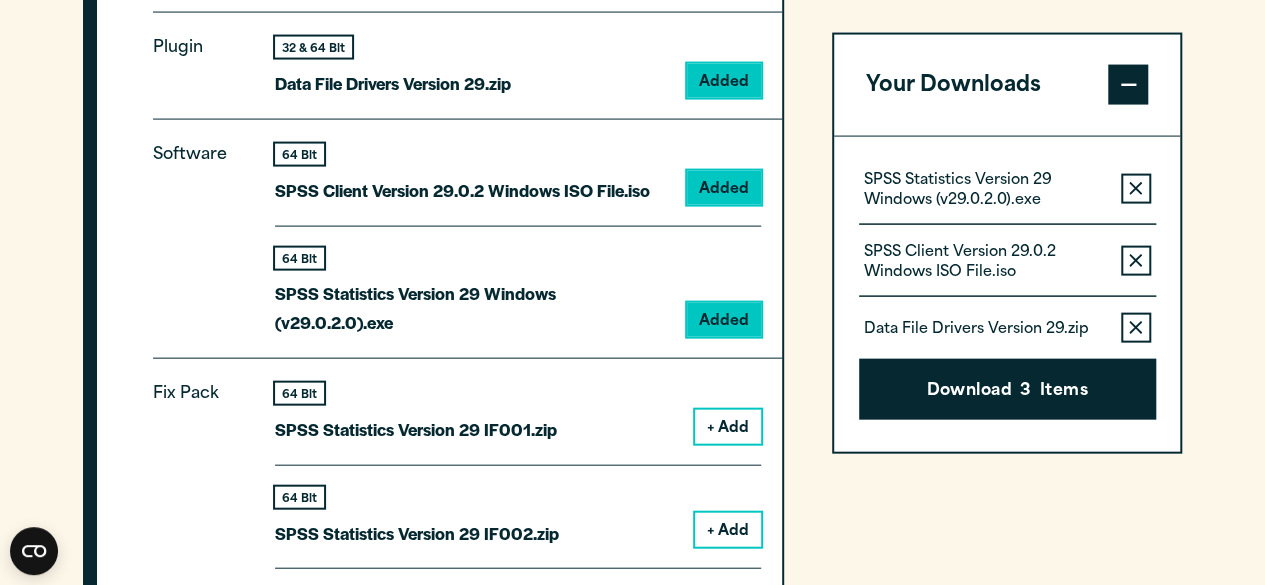 click on "+ Add" at bounding box center [728, 427] 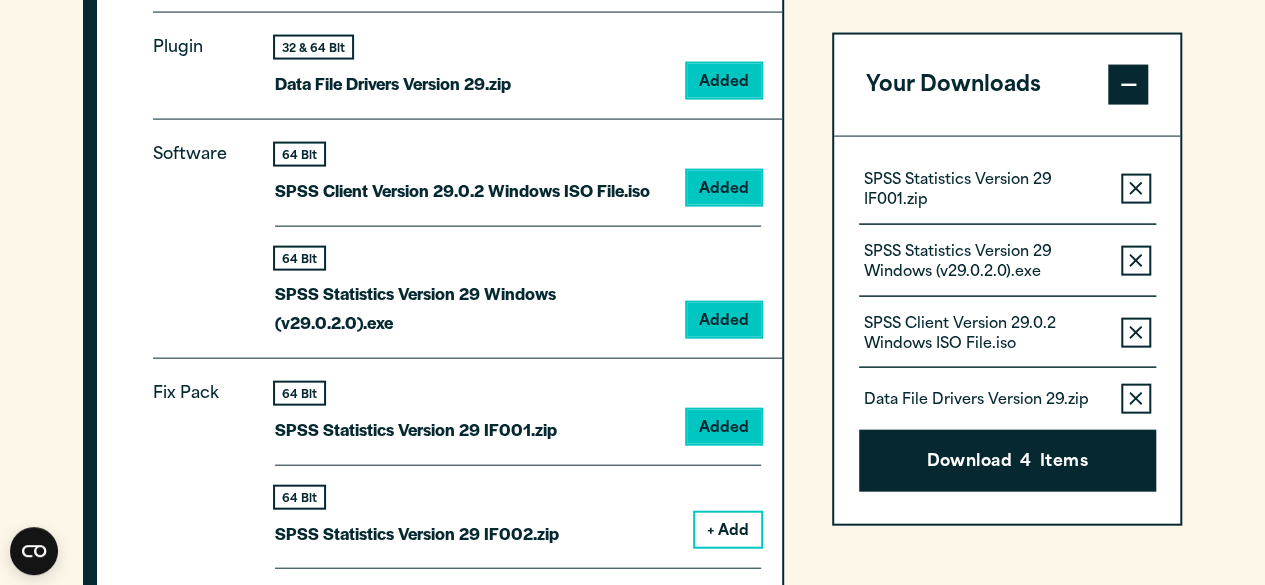 click on "Remove this item from your software download list" at bounding box center [1136, 189] 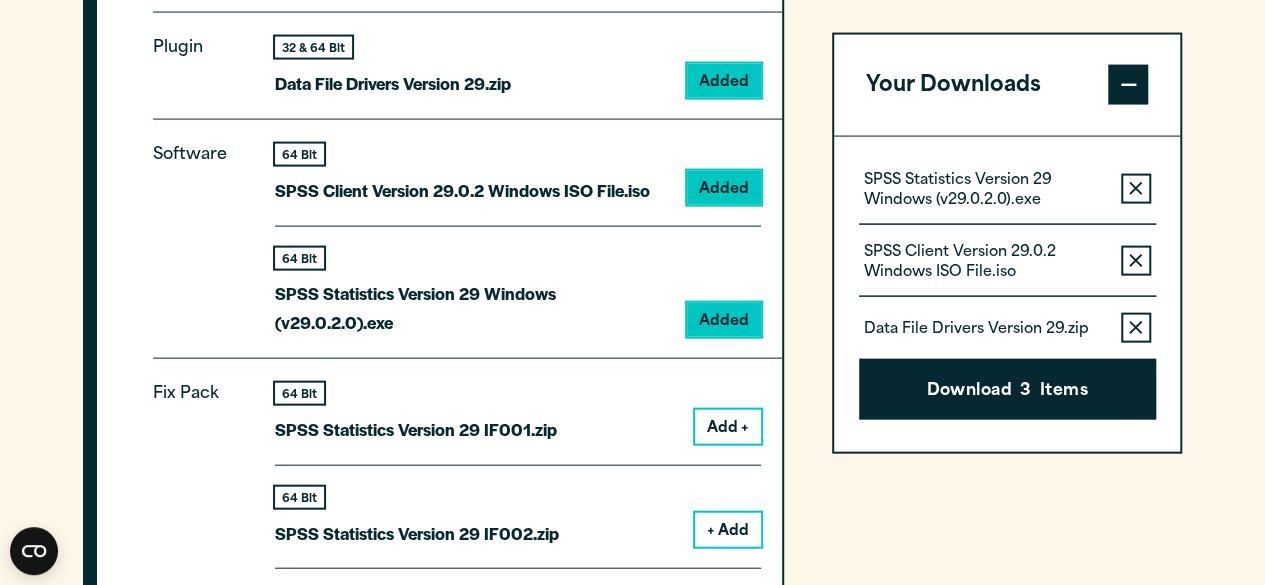 click on "Remove this item from your software download list" at bounding box center [1136, 189] 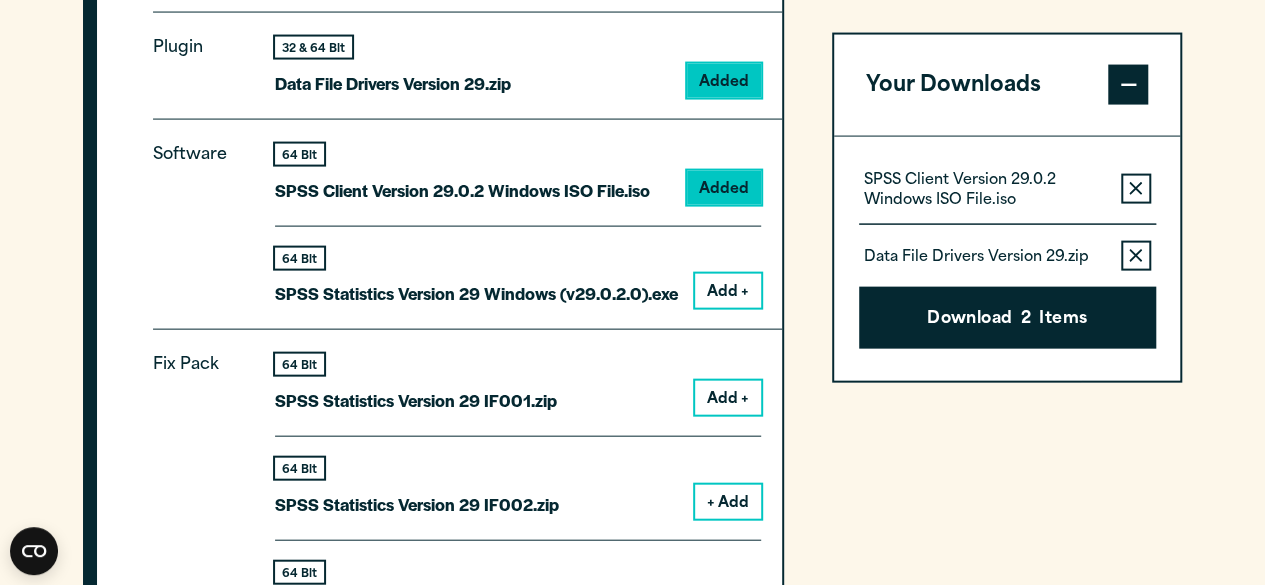 click on "Remove this item from your software download list" at bounding box center [1136, 189] 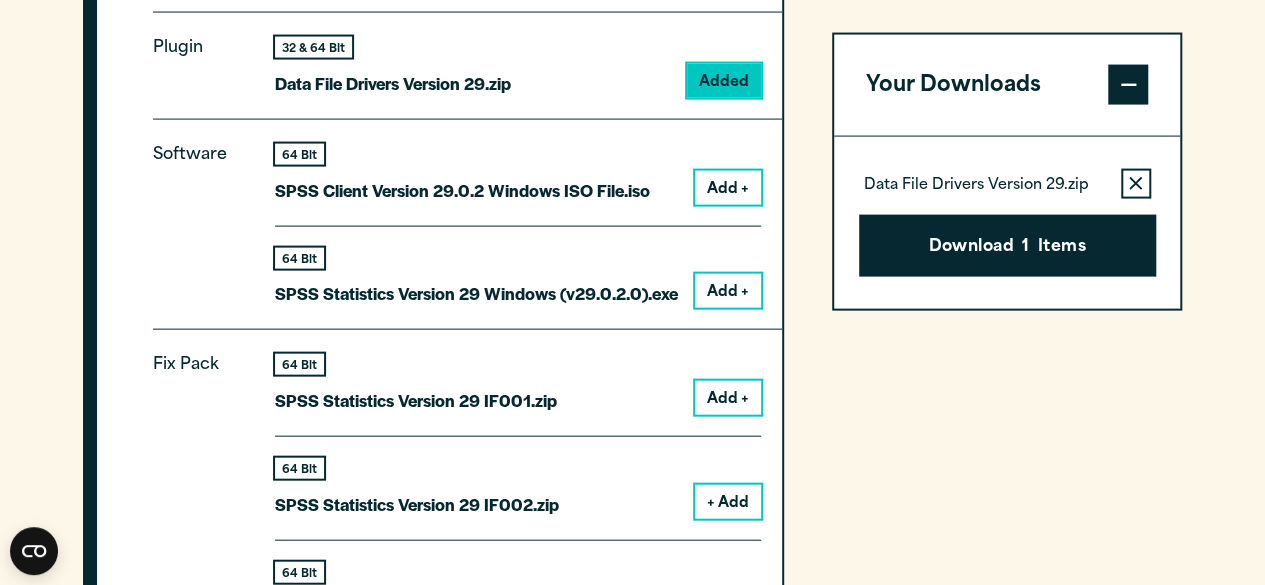 click on "Remove this item from your software download list" at bounding box center (1136, 184) 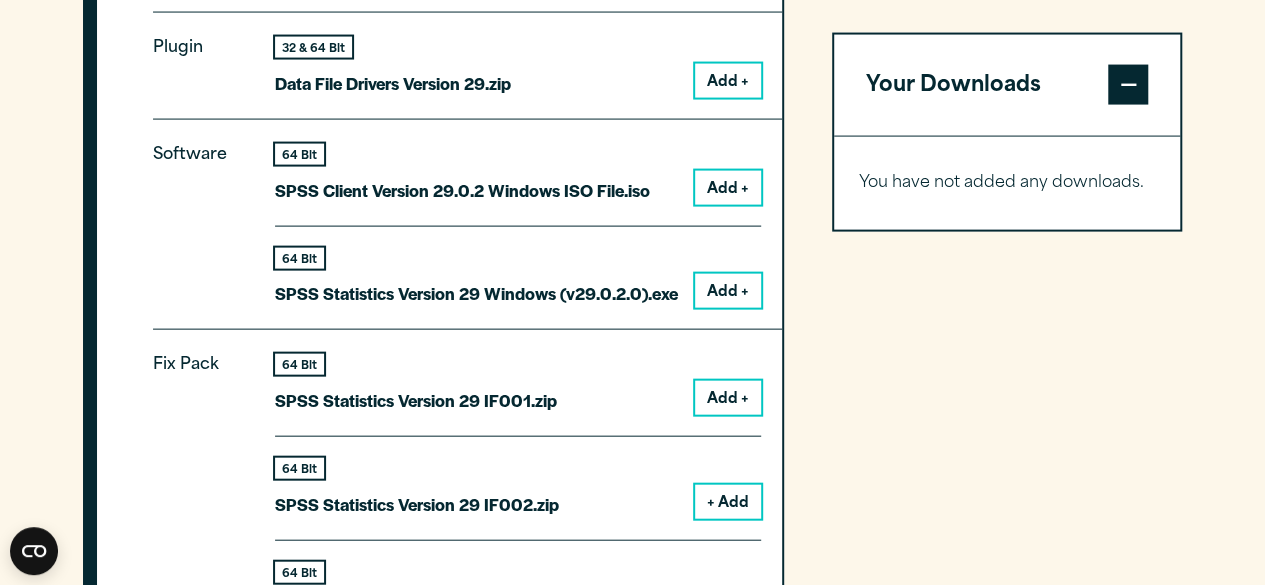 scroll, scrollTop: 1566, scrollLeft: 0, axis: vertical 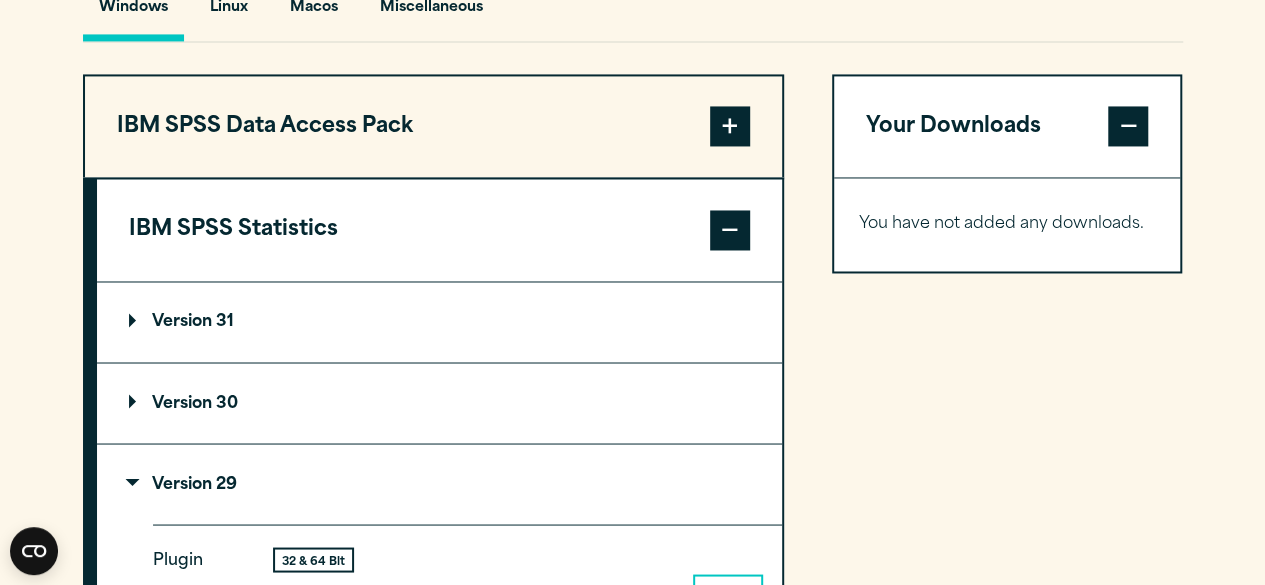 click on "Version 31" at bounding box center [439, 322] 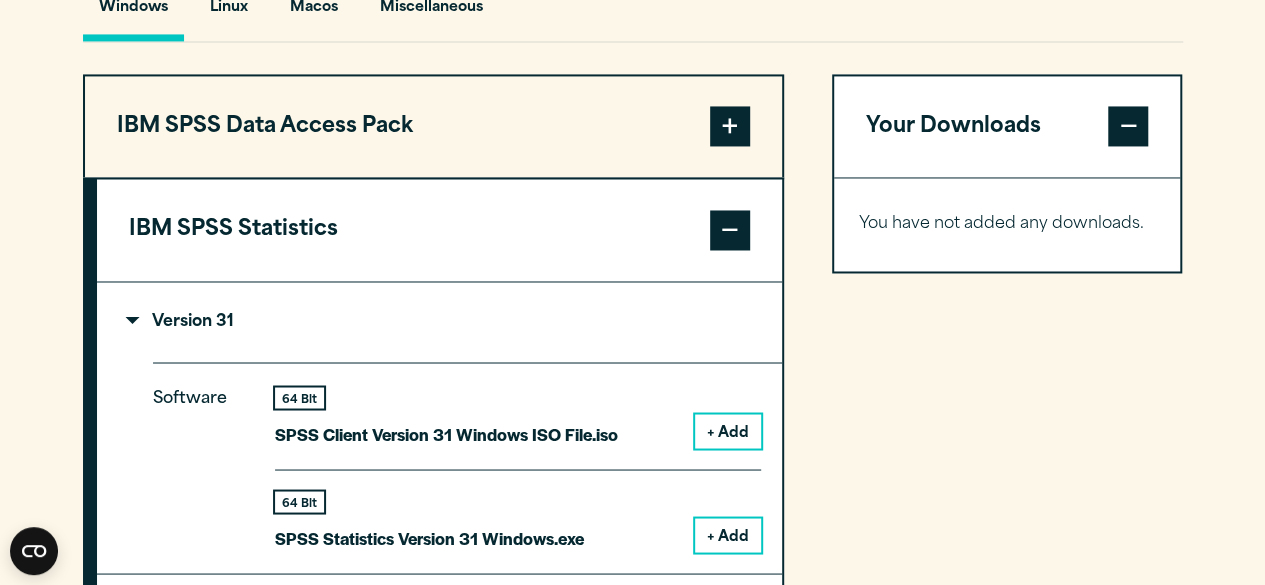 click on "+ Add" at bounding box center (728, 431) 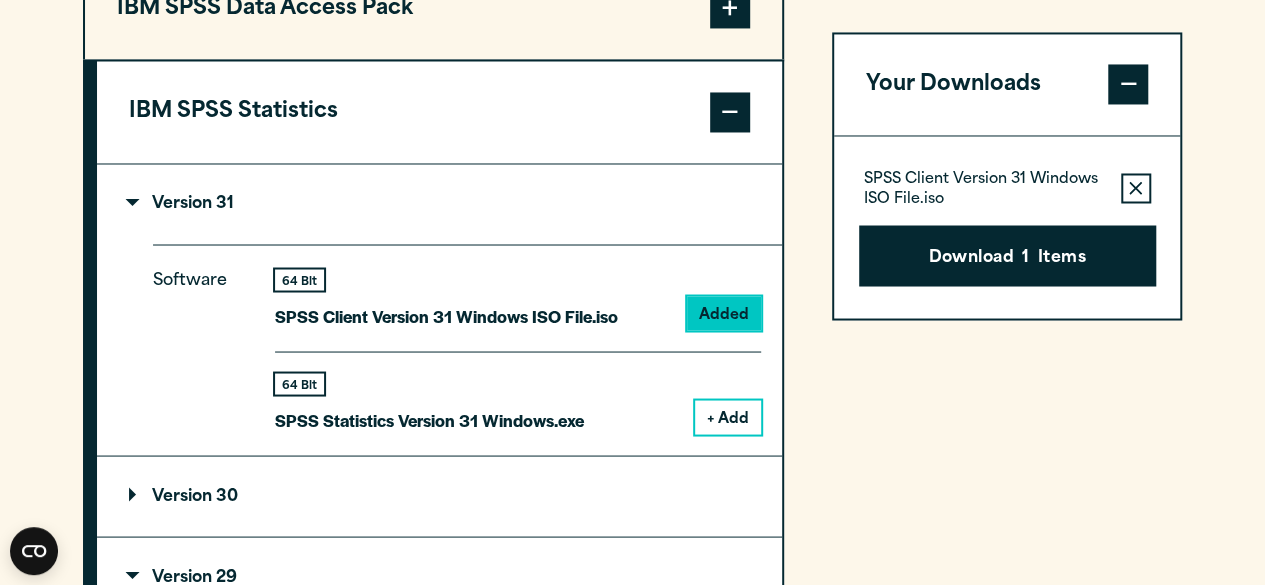 scroll, scrollTop: 1686, scrollLeft: 0, axis: vertical 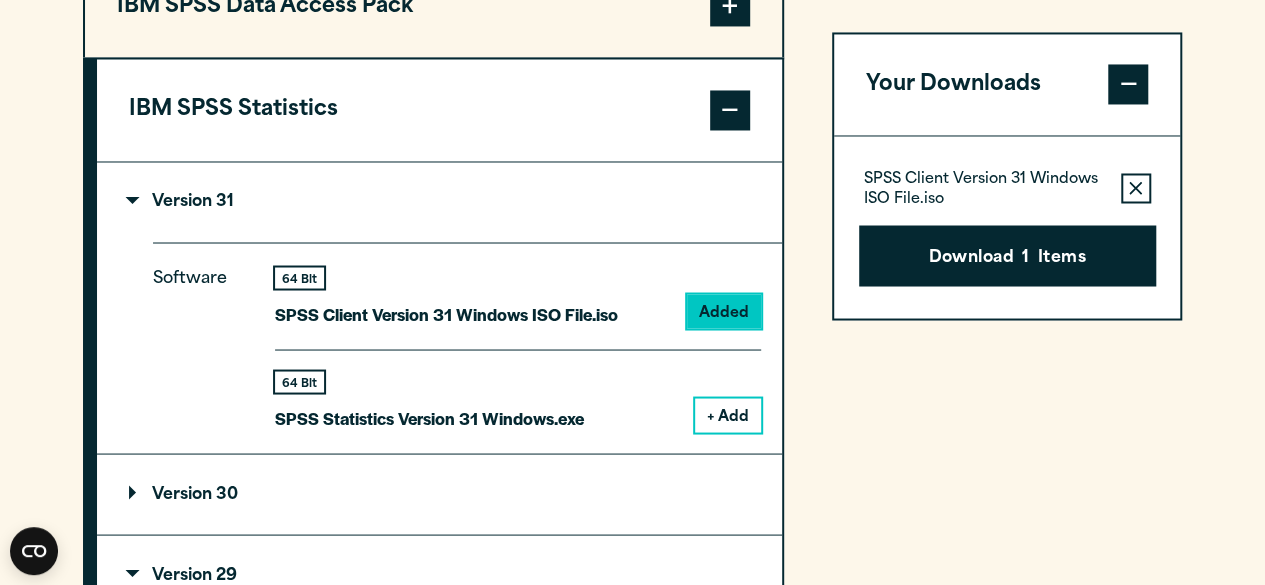 click on "+ Add" at bounding box center [728, 415] 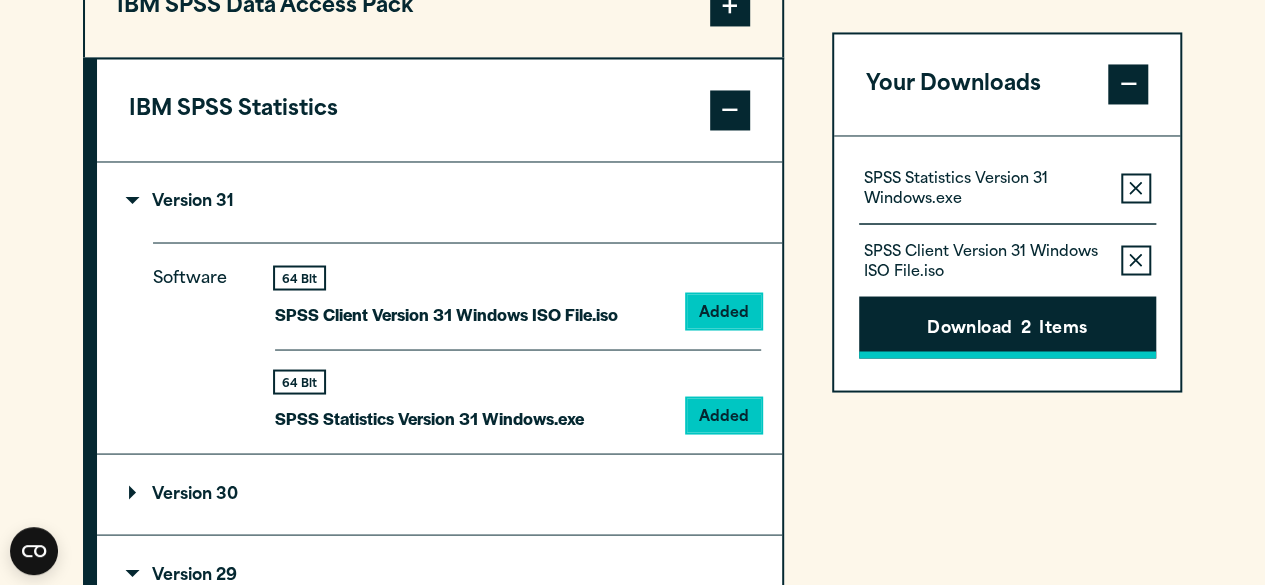click on "2" at bounding box center (1026, 330) 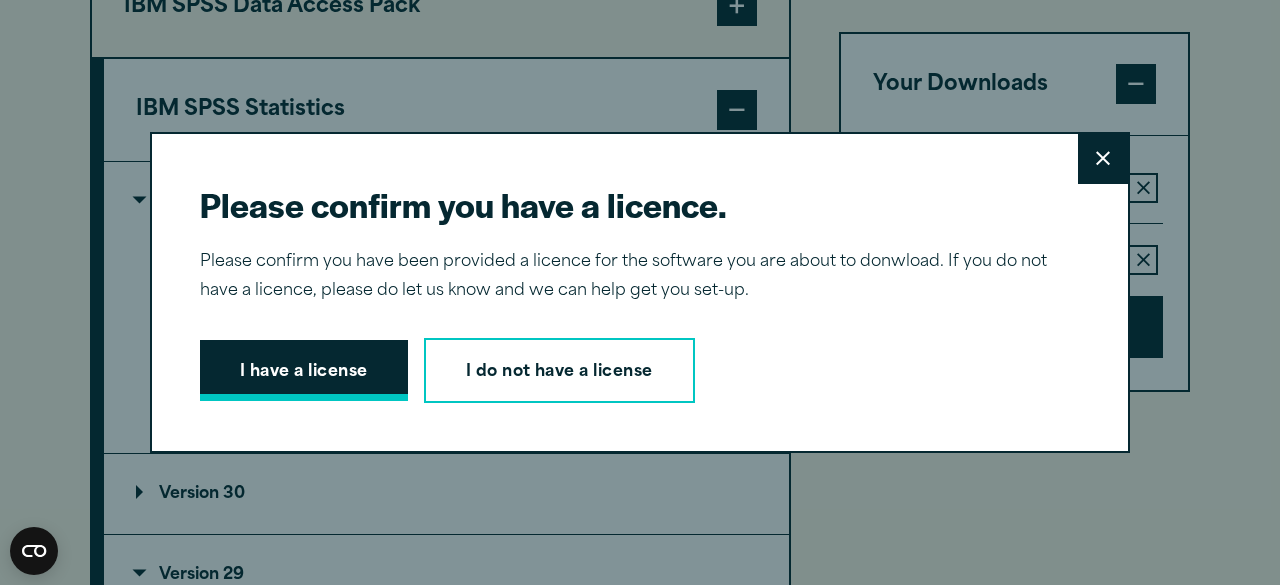 click on "I have a license" at bounding box center [304, 371] 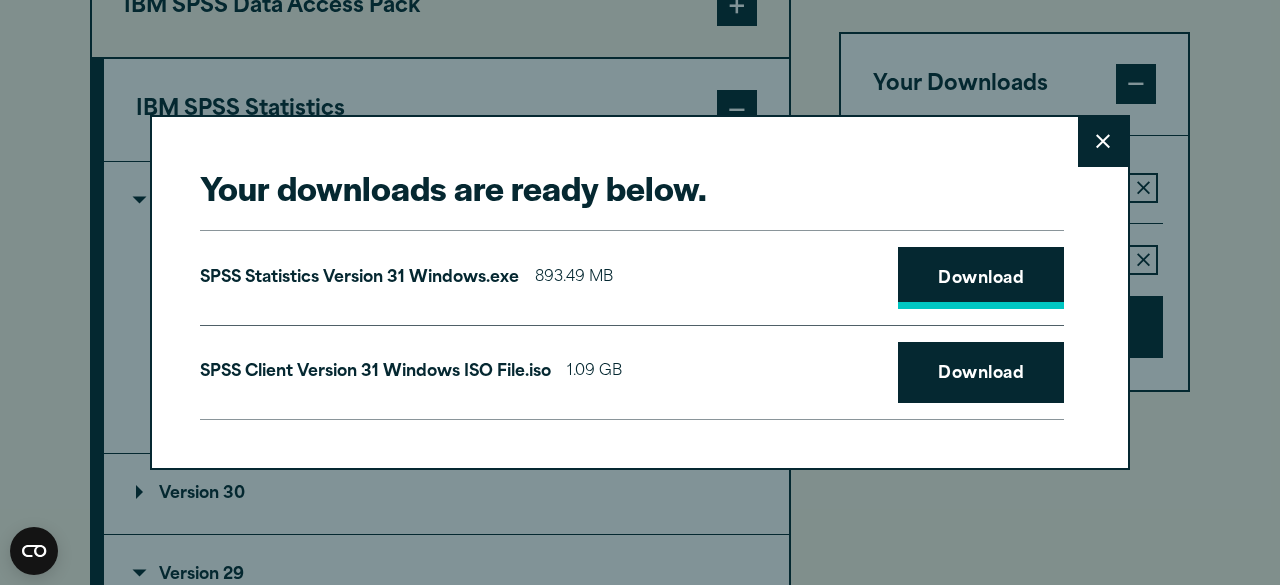 click on "Download" at bounding box center (981, 278) 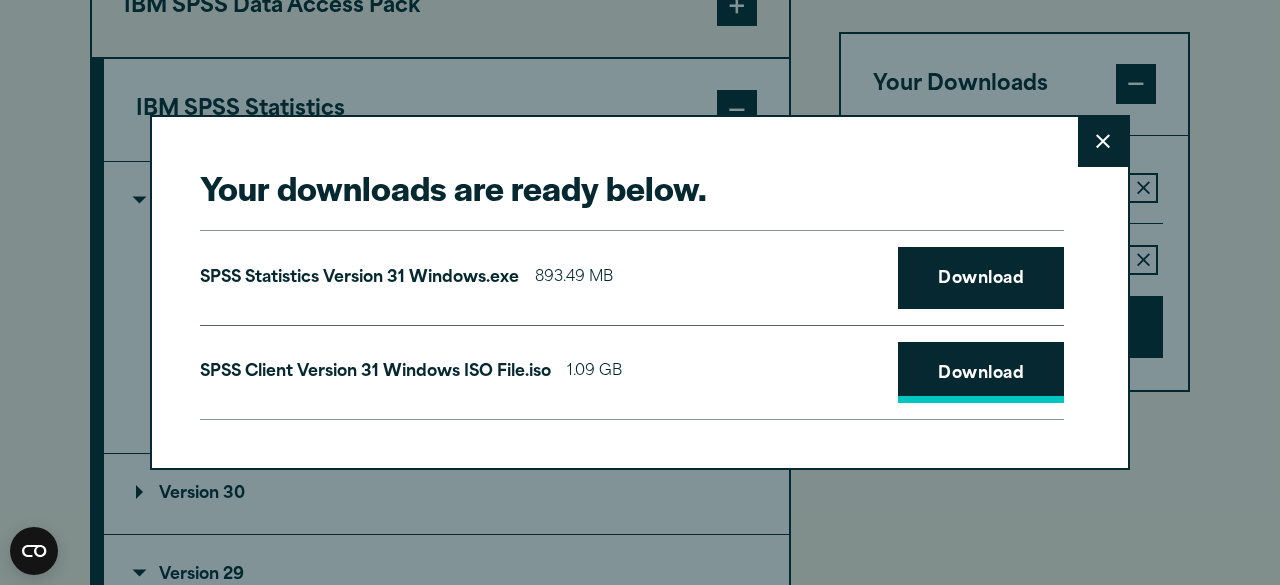 click on "Download" at bounding box center (981, 373) 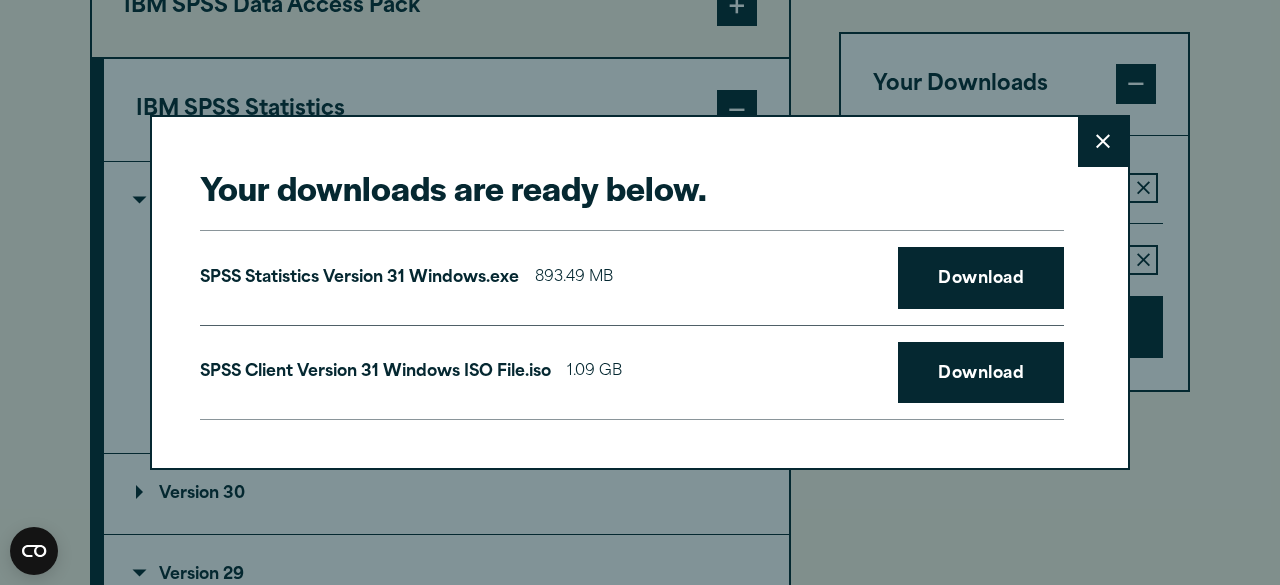 click on "Close" at bounding box center (1103, 142) 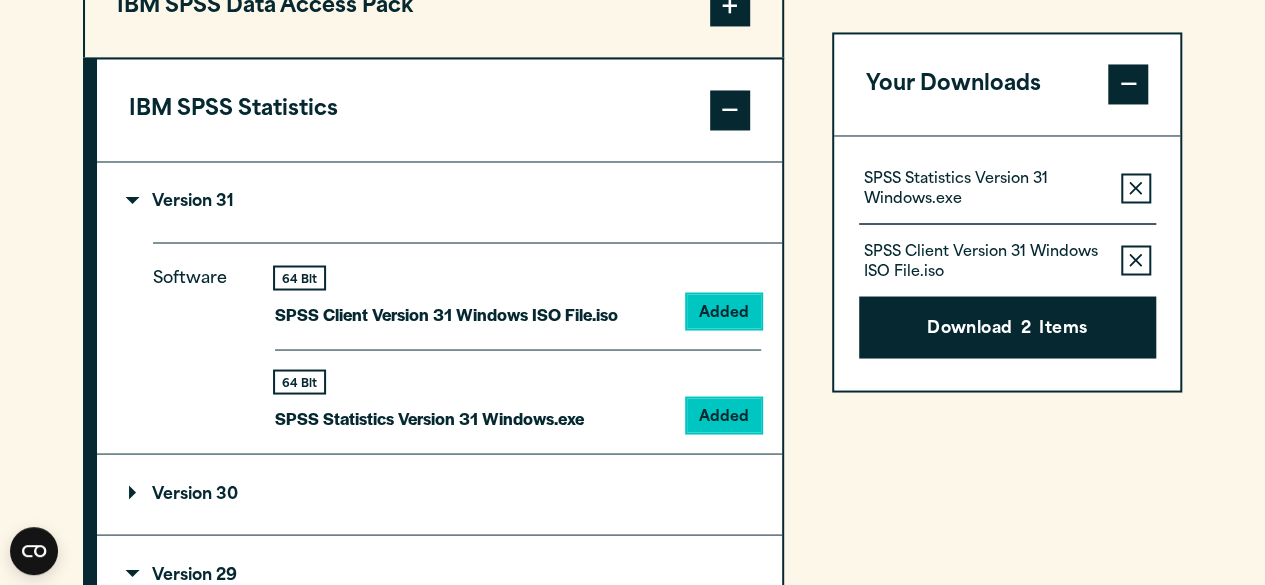 scroll, scrollTop: 2198, scrollLeft: 0, axis: vertical 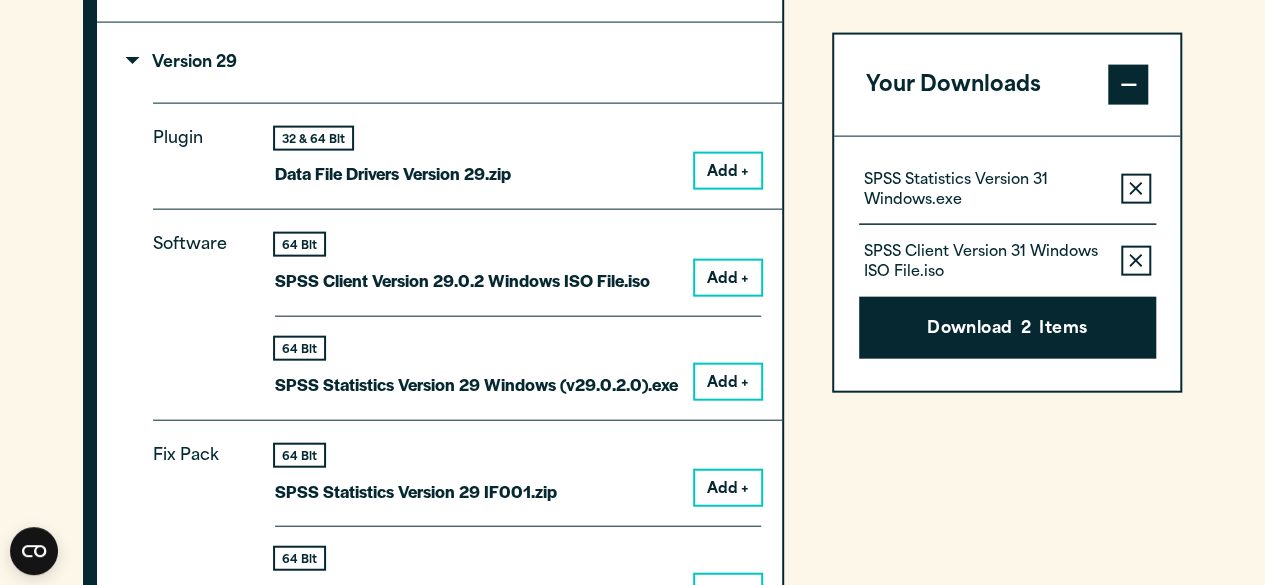 click on "Add +" at bounding box center [728, 171] 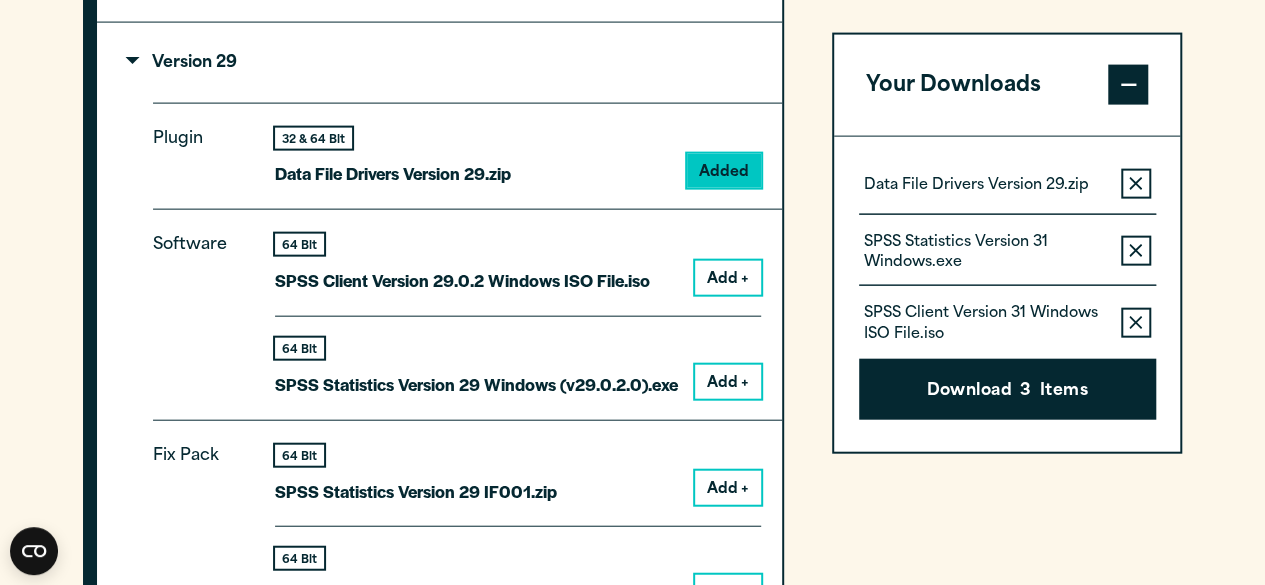 click on "Add +" at bounding box center (728, 278) 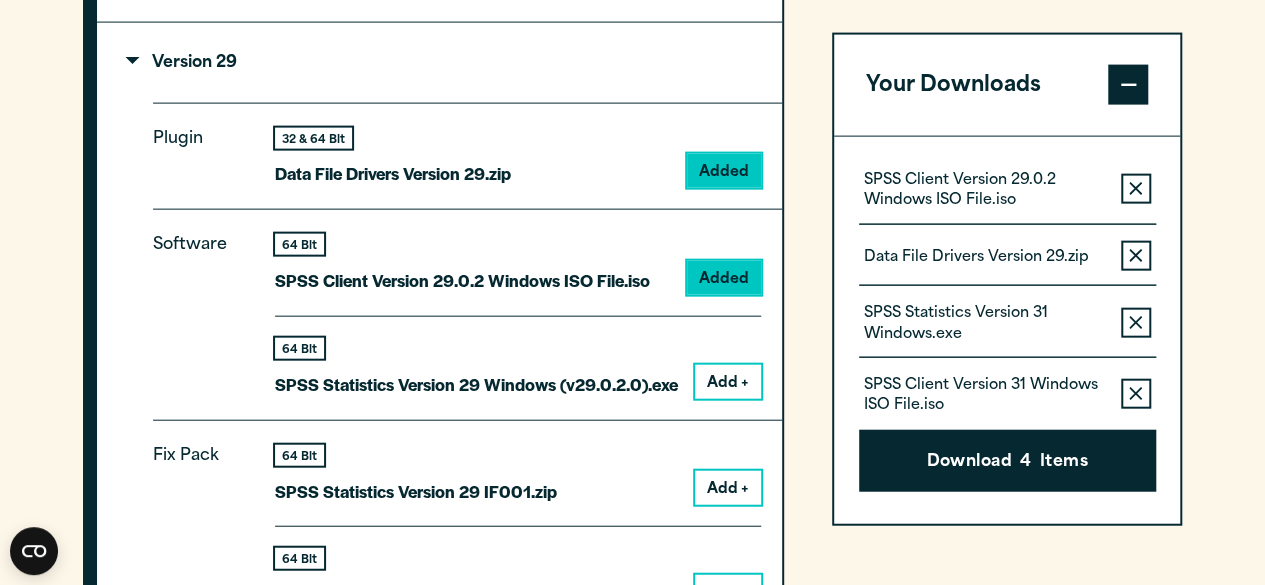 click on "Add +" at bounding box center [728, 382] 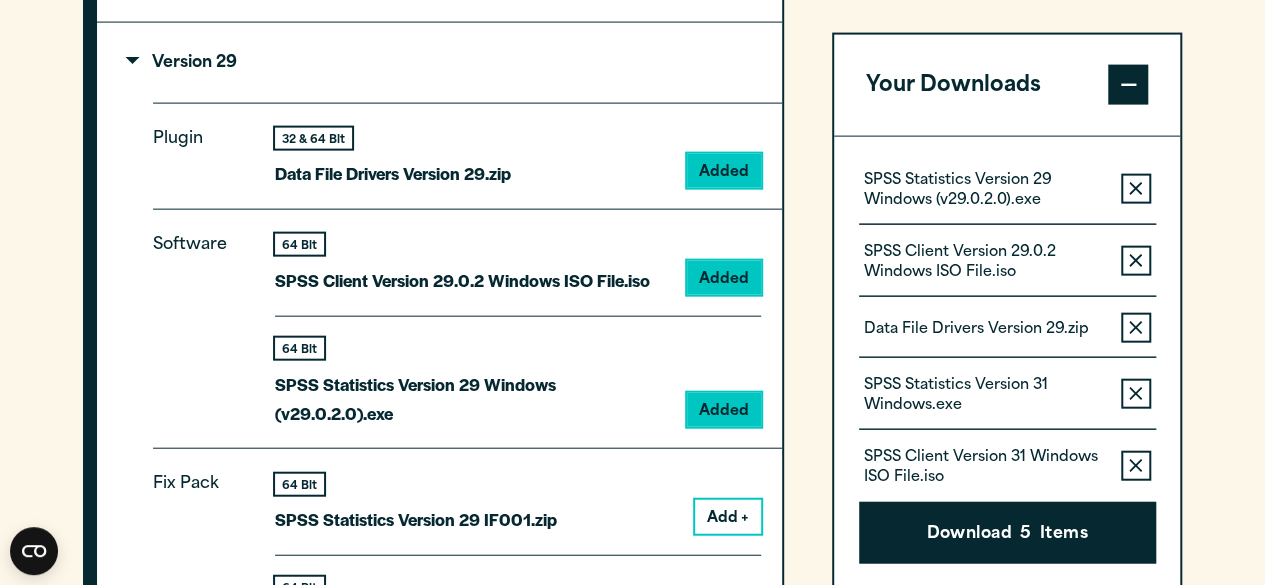 click on "Add +" at bounding box center [728, 517] 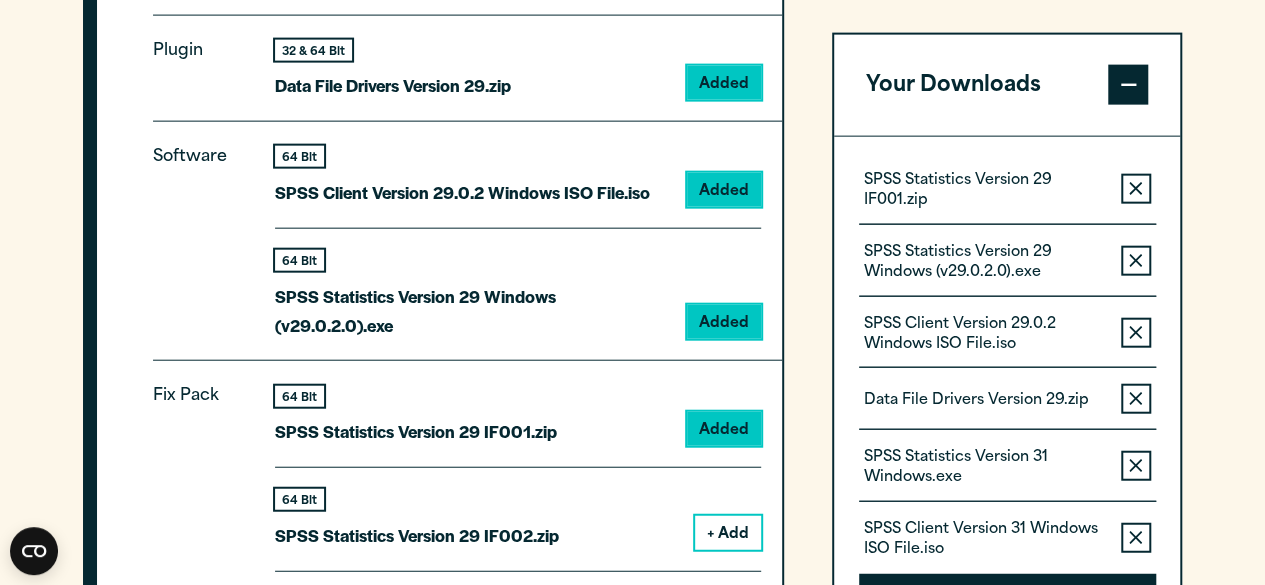 scroll, scrollTop: 2318, scrollLeft: 0, axis: vertical 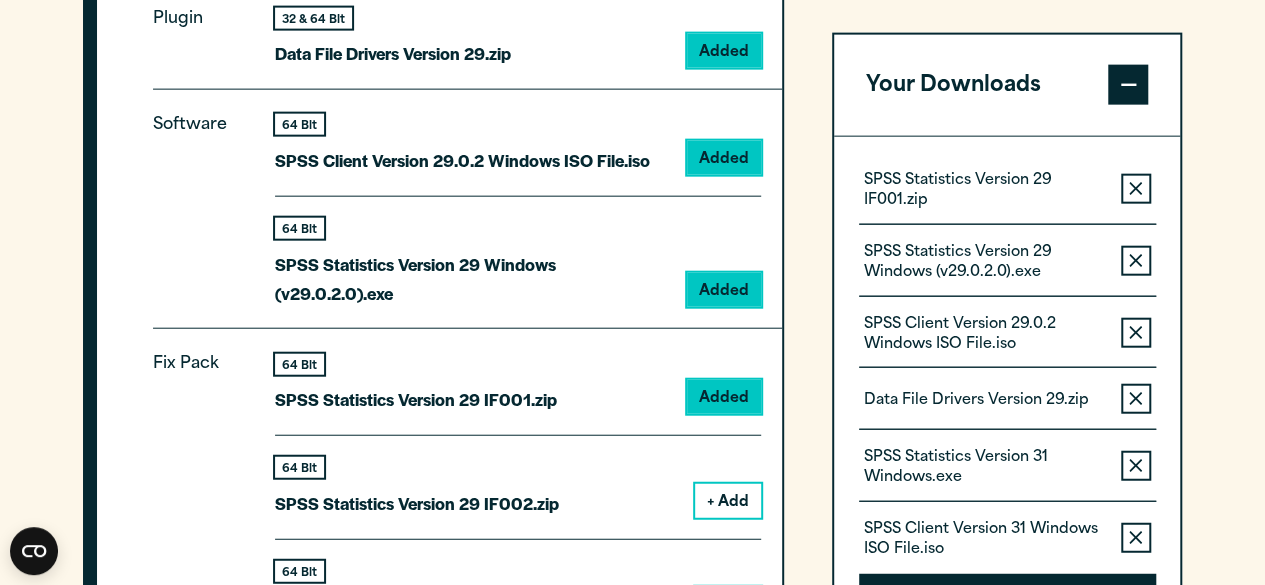 click on "+ Add" at bounding box center (728, 501) 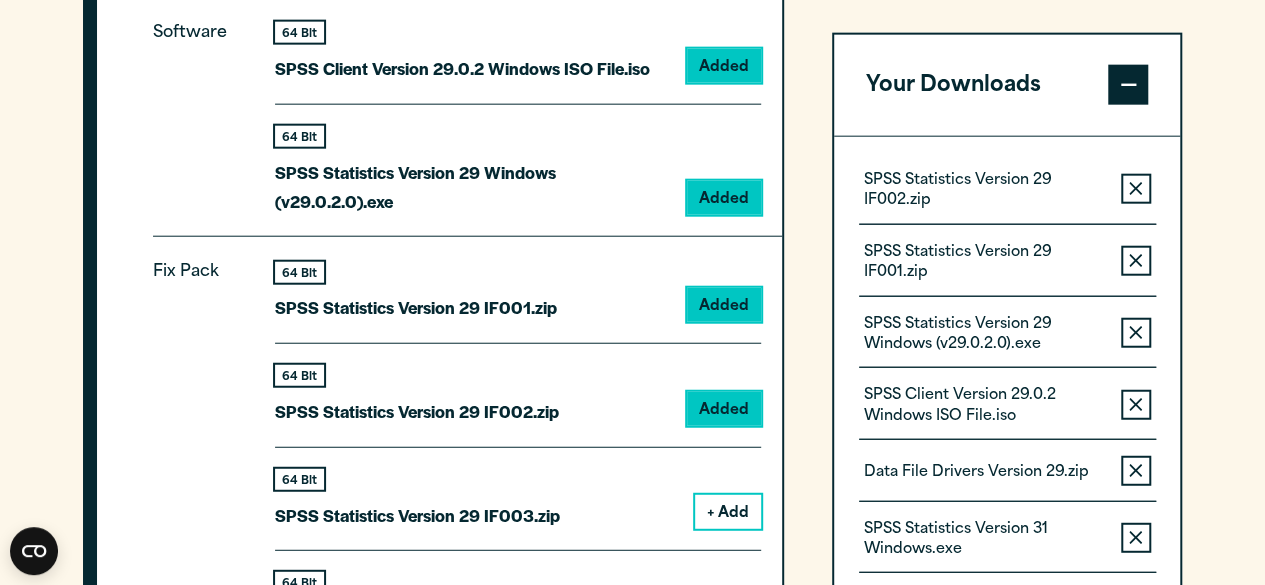 scroll, scrollTop: 2438, scrollLeft: 0, axis: vertical 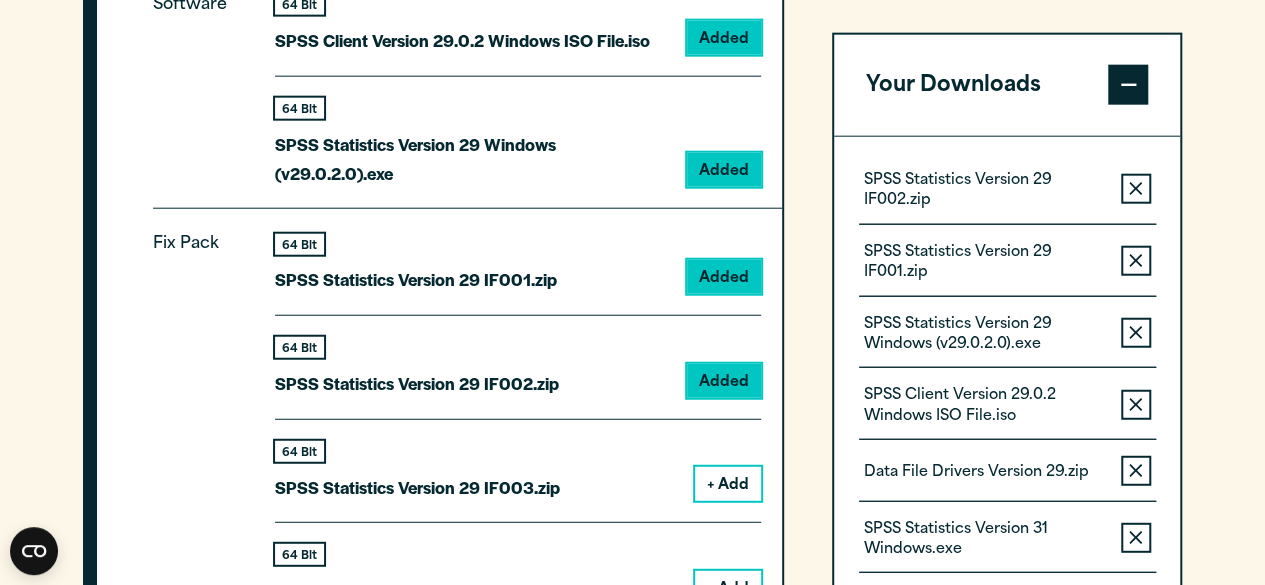 click on "+ Add" at bounding box center [728, 484] 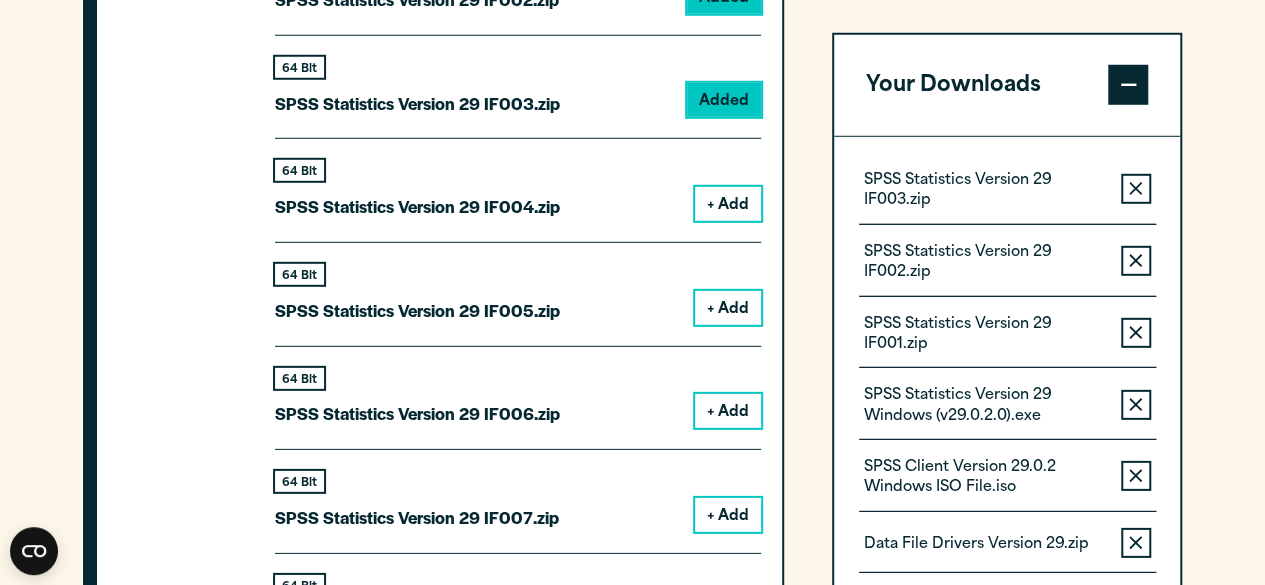 scroll, scrollTop: 2878, scrollLeft: 0, axis: vertical 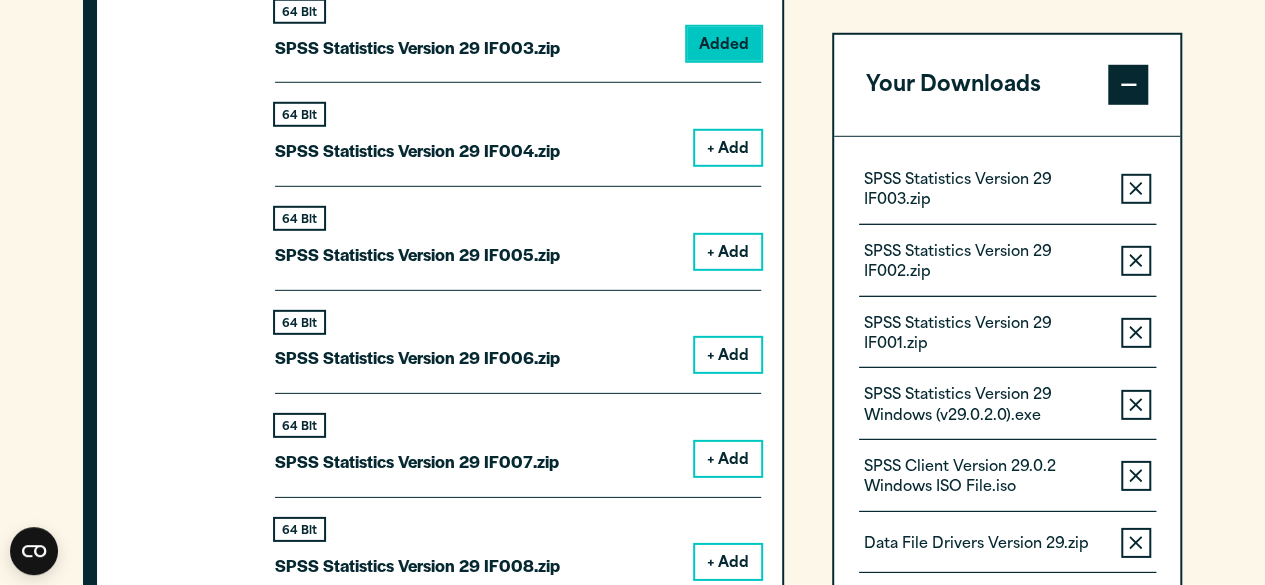 click on "+ Add" at bounding box center [728, 148] 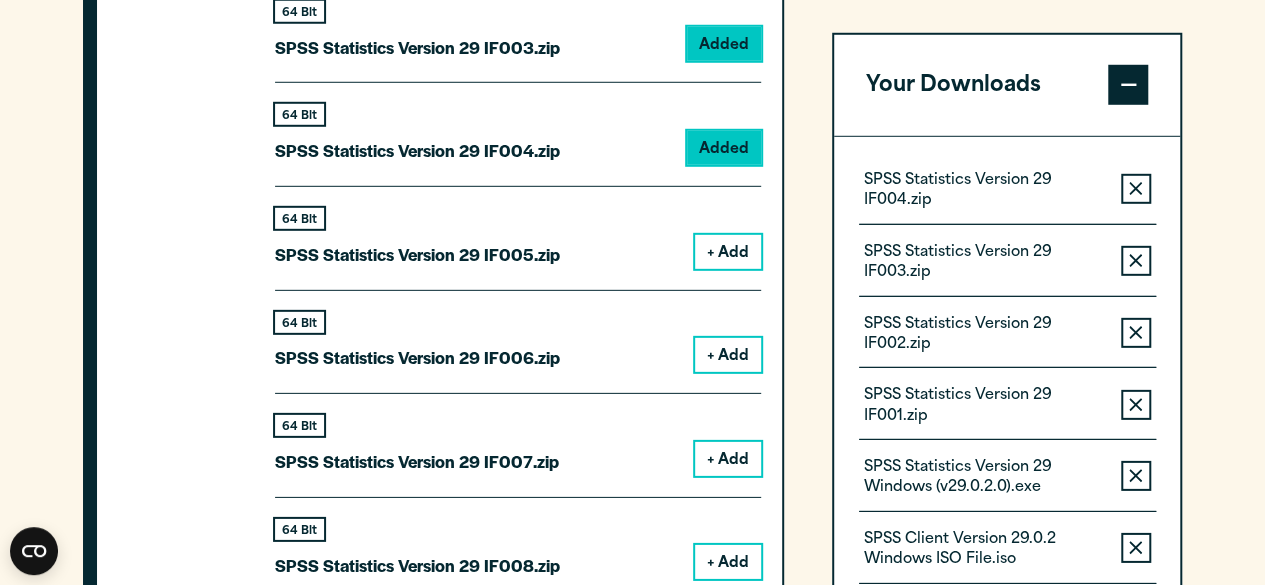 click on "+ Add" at bounding box center [728, 252] 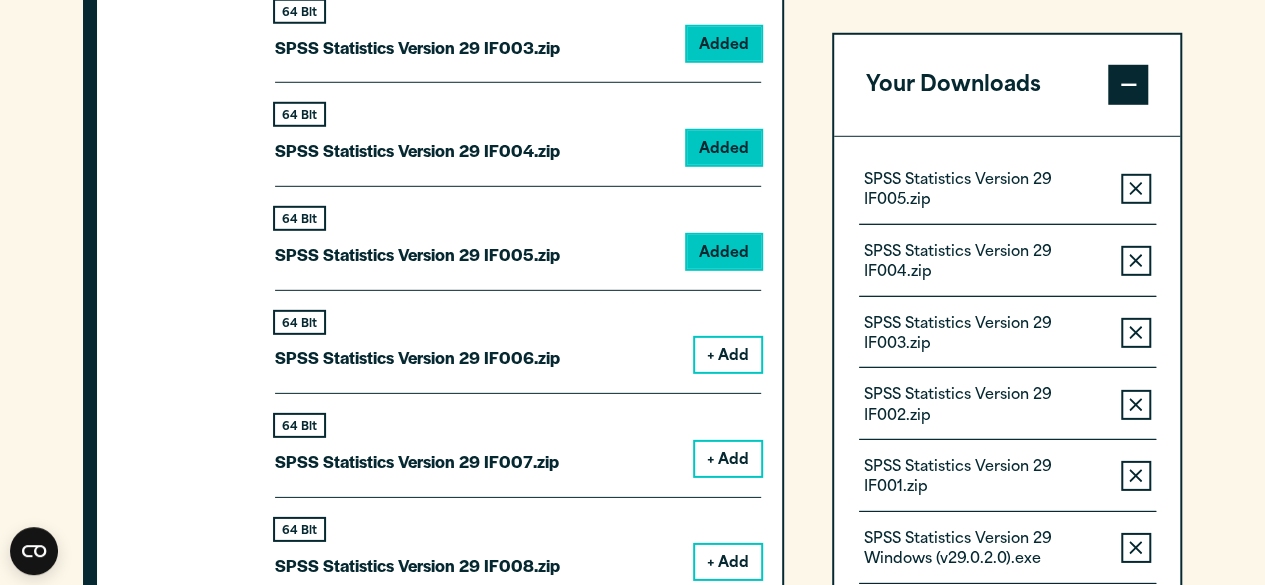 click on "+ Add" at bounding box center (728, 355) 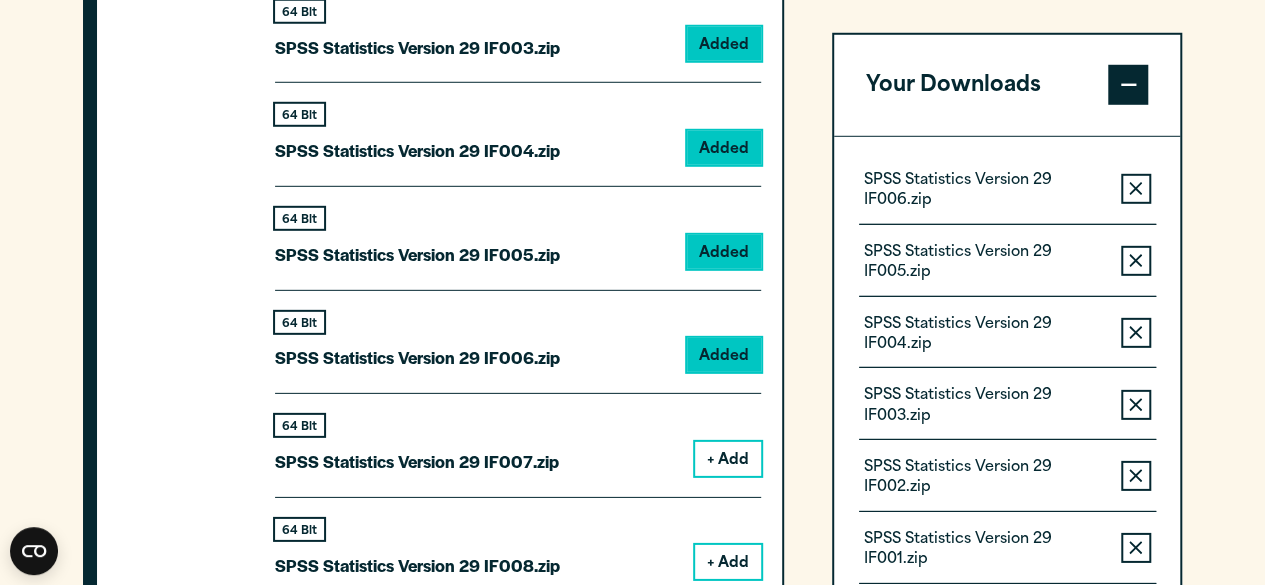 click on "+ Add" at bounding box center [728, 459] 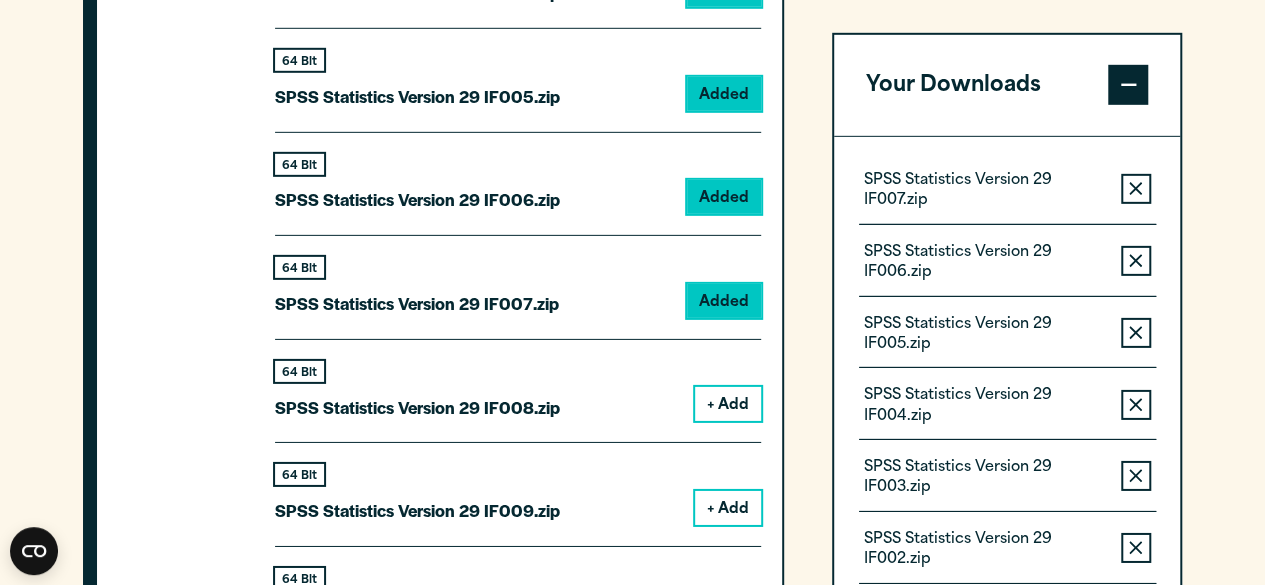 scroll, scrollTop: 3038, scrollLeft: 0, axis: vertical 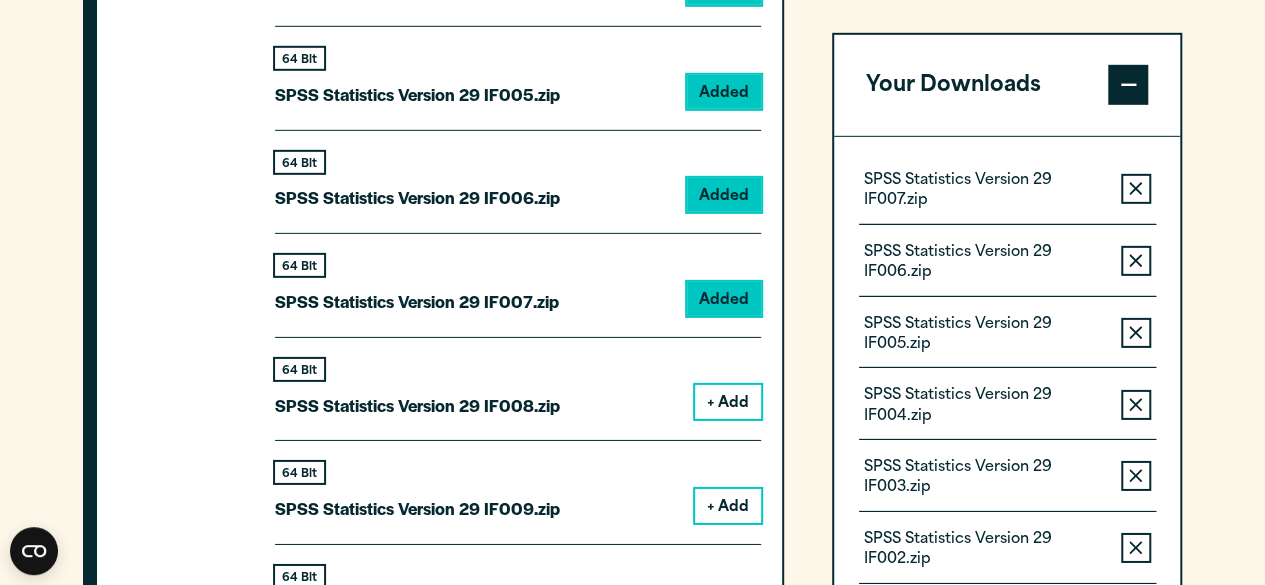 click on "+ Add" at bounding box center [728, 402] 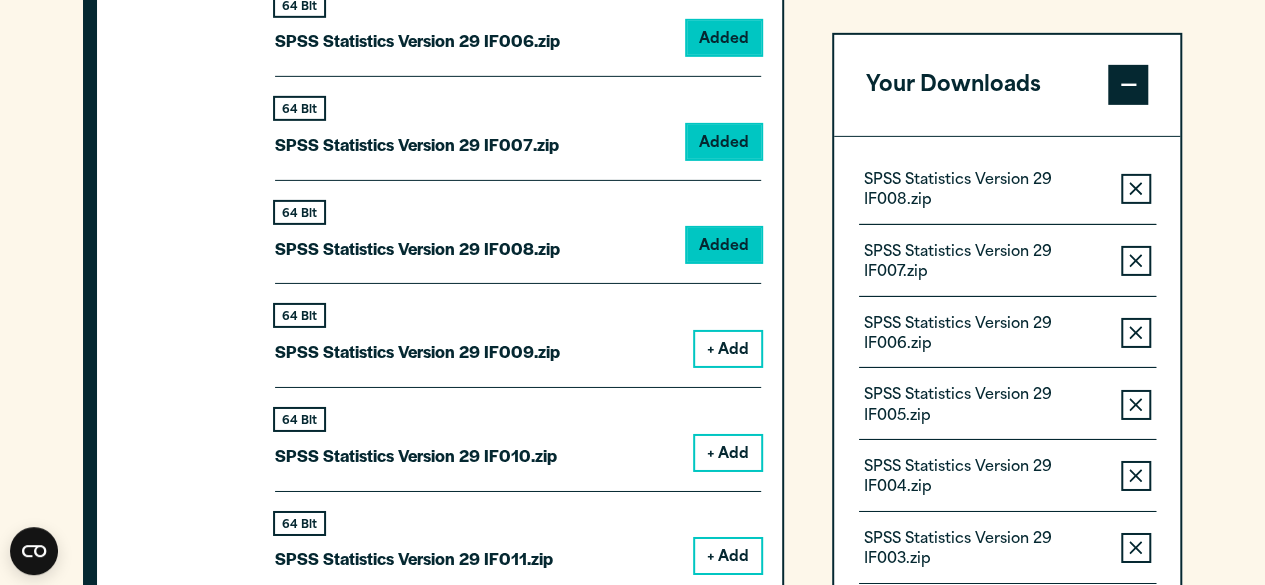 scroll, scrollTop: 3238, scrollLeft: 0, axis: vertical 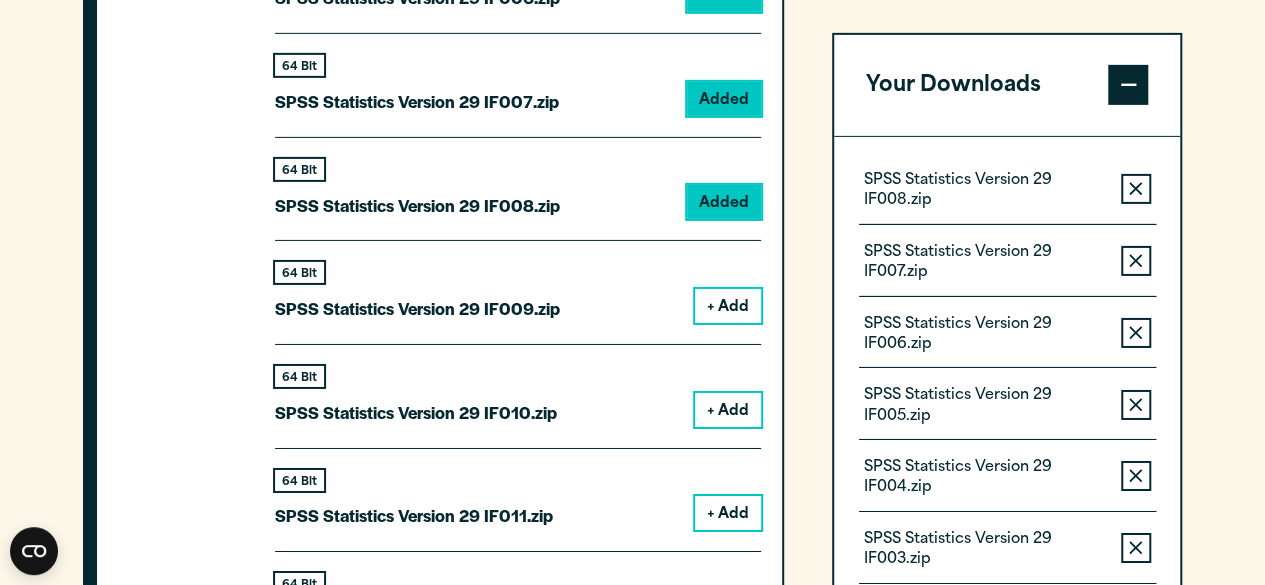click on "+ Add" at bounding box center (728, 306) 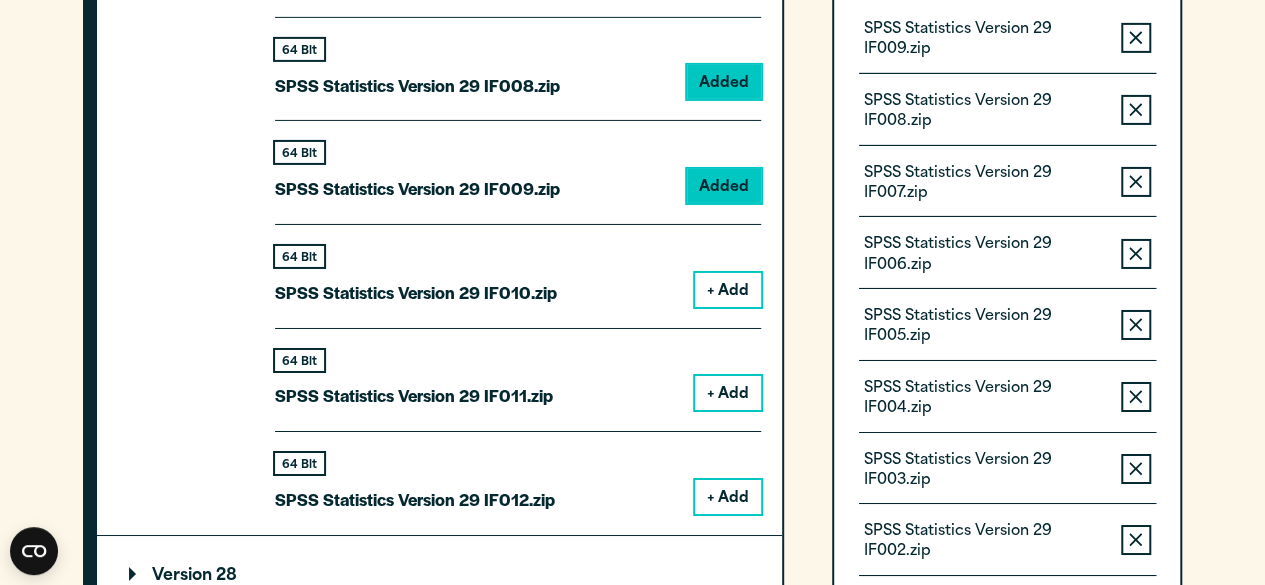scroll, scrollTop: 3398, scrollLeft: 0, axis: vertical 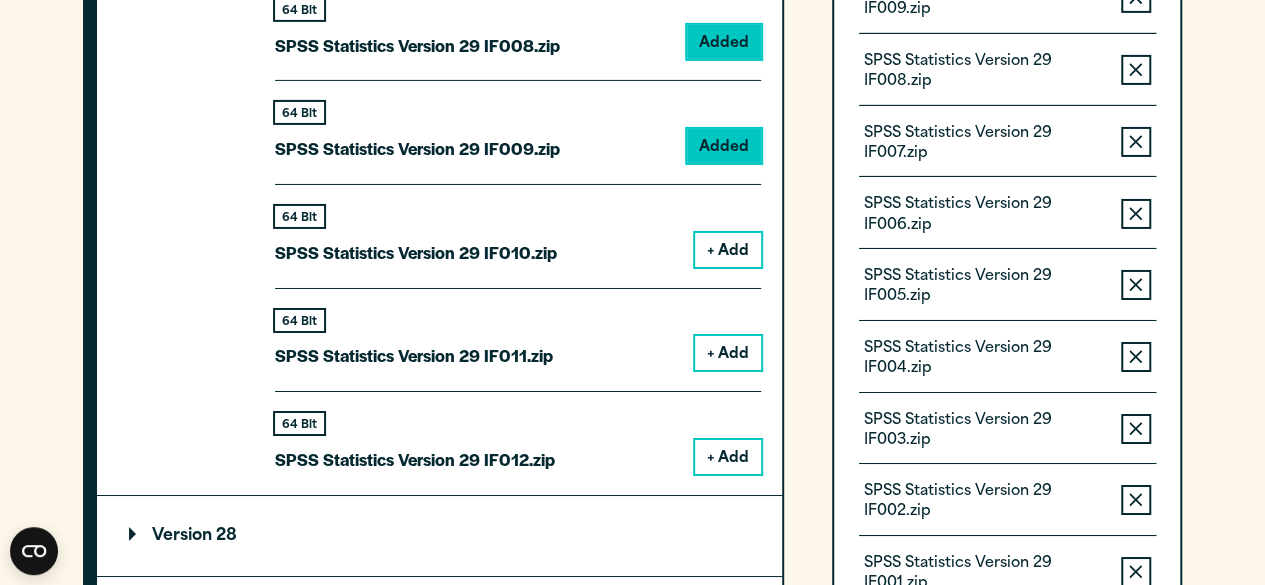 click on "+ Add" at bounding box center [728, 250] 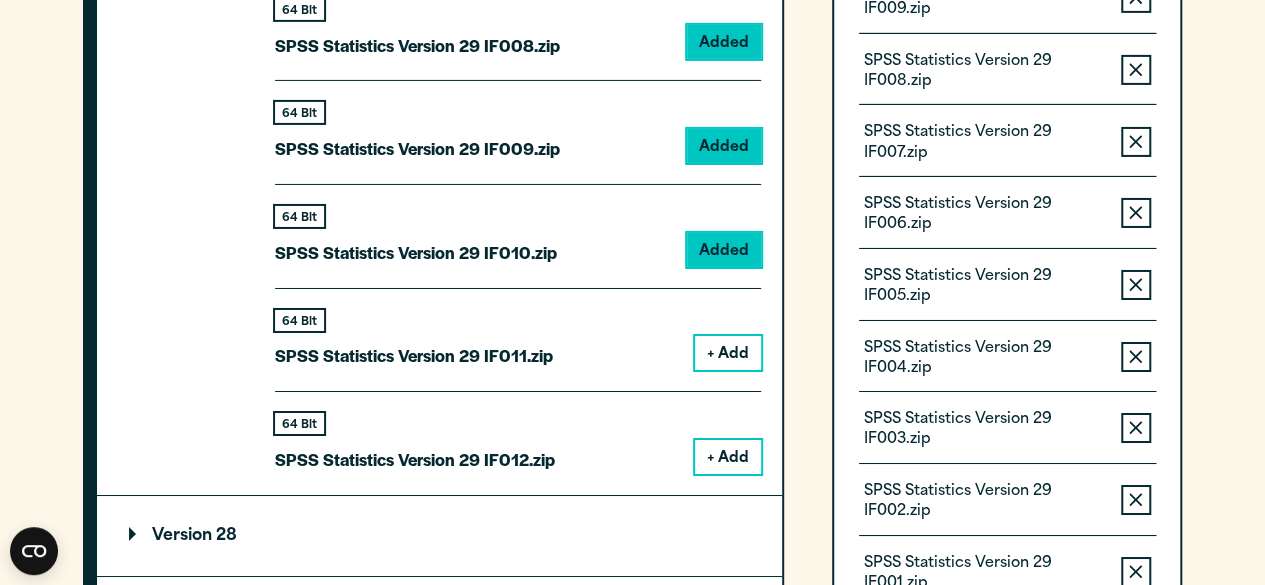 click on "+ Add" at bounding box center [728, 353] 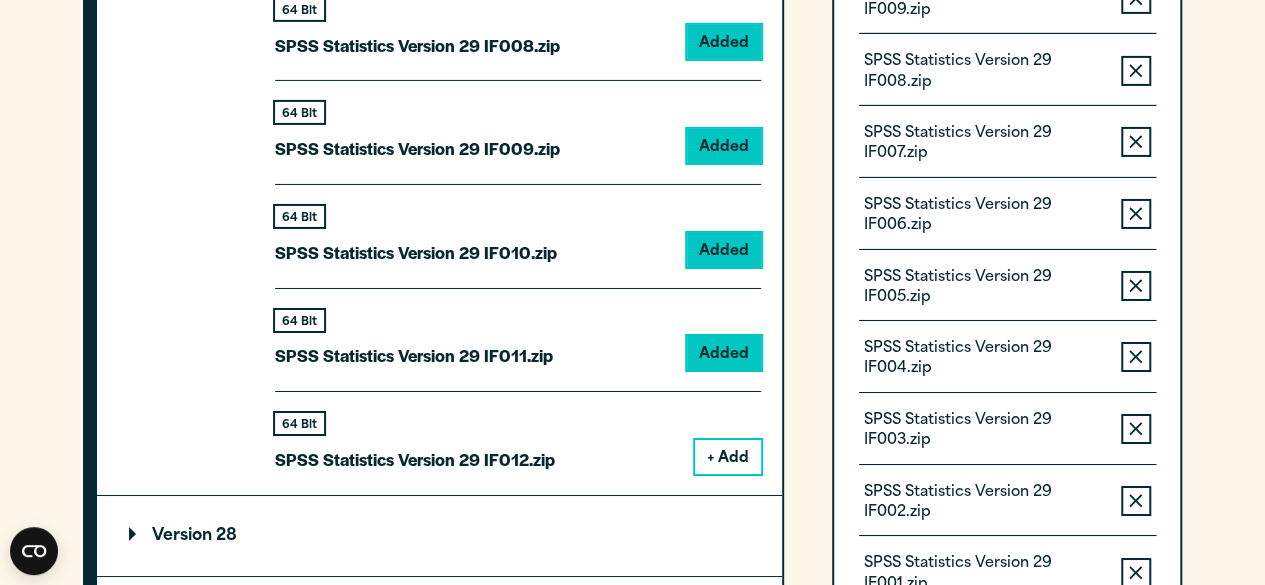 click on "+ Add" at bounding box center [728, 457] 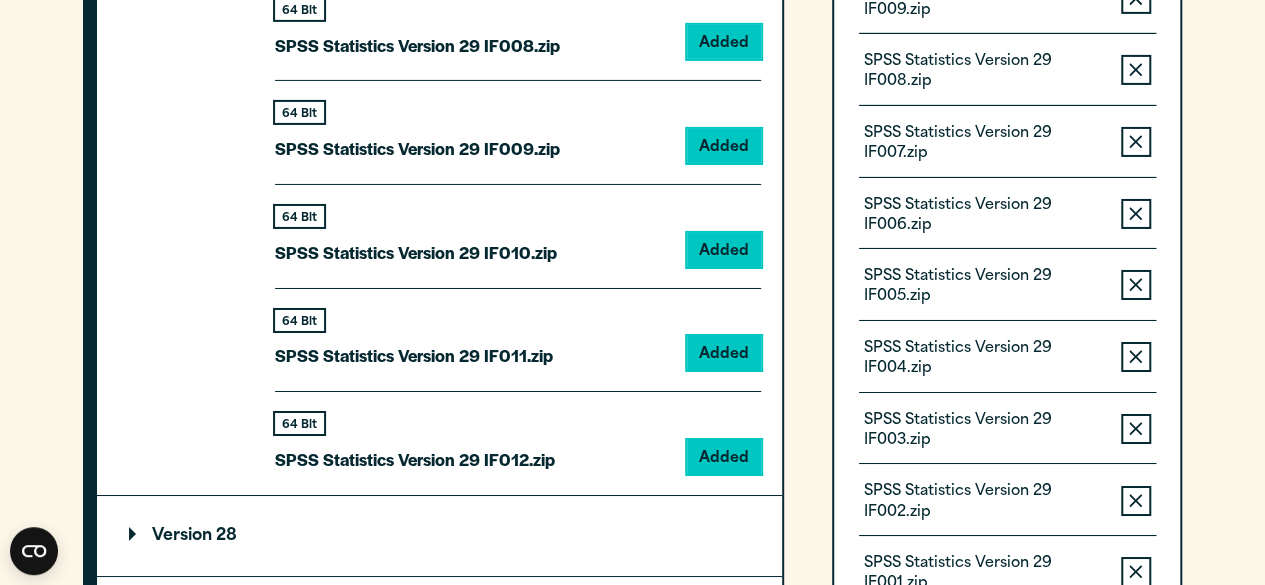 scroll, scrollTop: 3910, scrollLeft: 0, axis: vertical 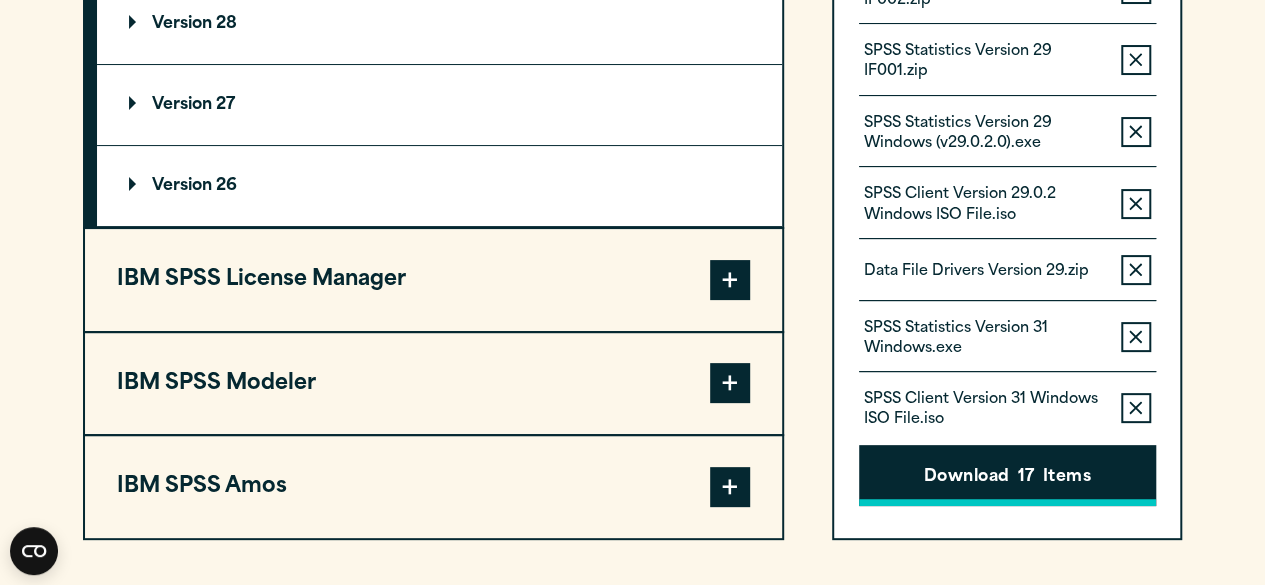 click on "Download  17  Items" at bounding box center [1007, 476] 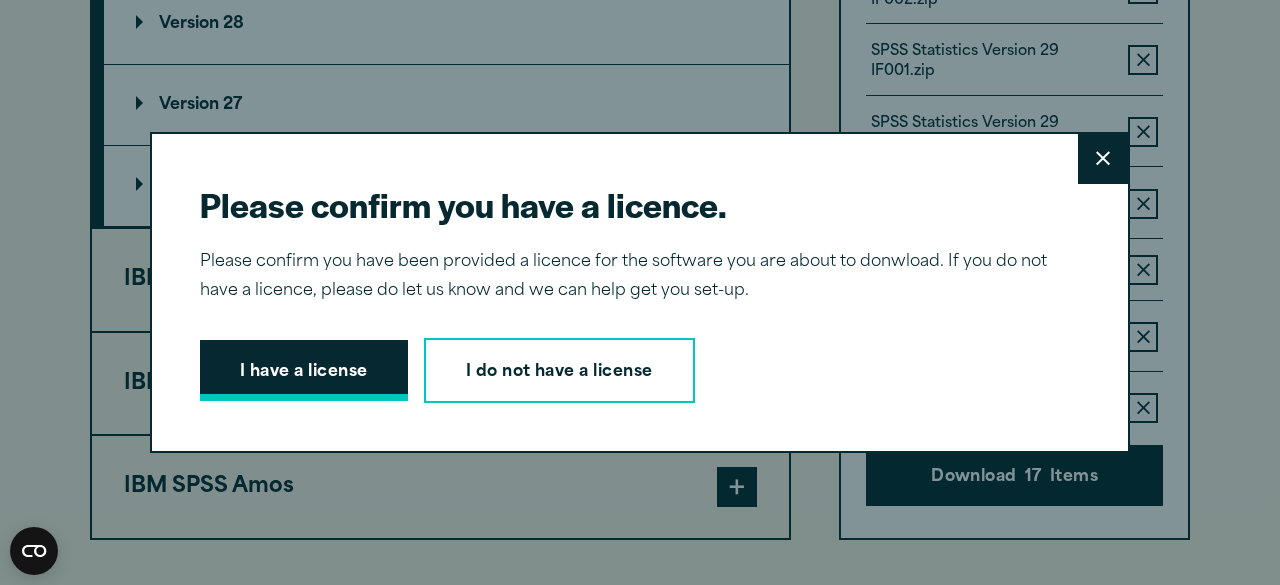 click on "I have a license" at bounding box center [304, 371] 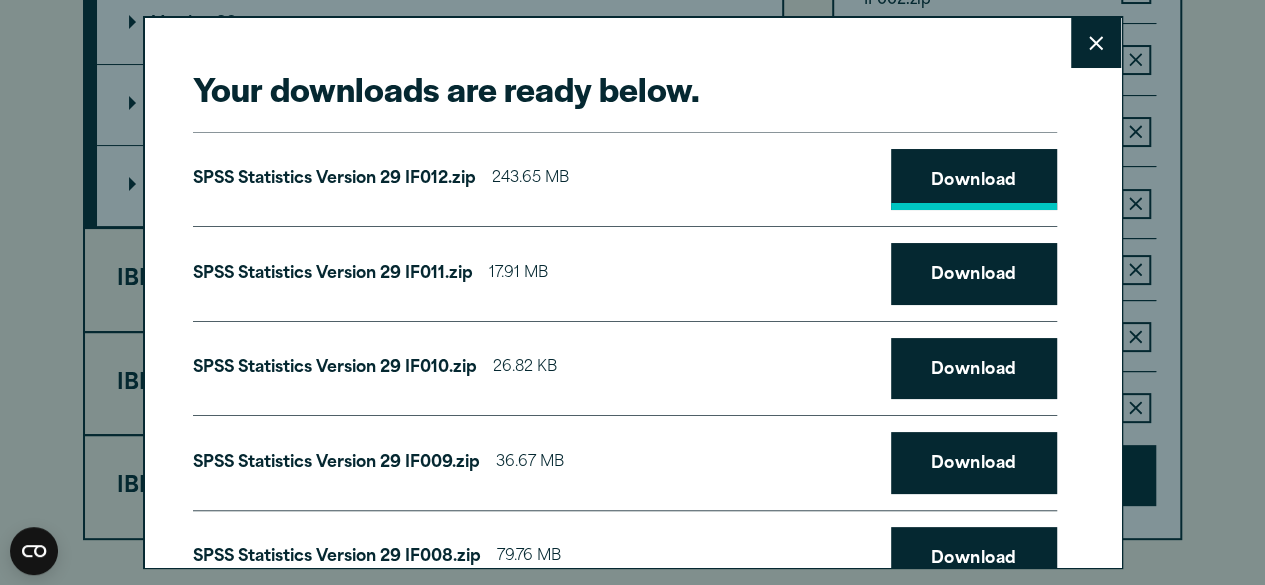click on "Download" at bounding box center [974, 180] 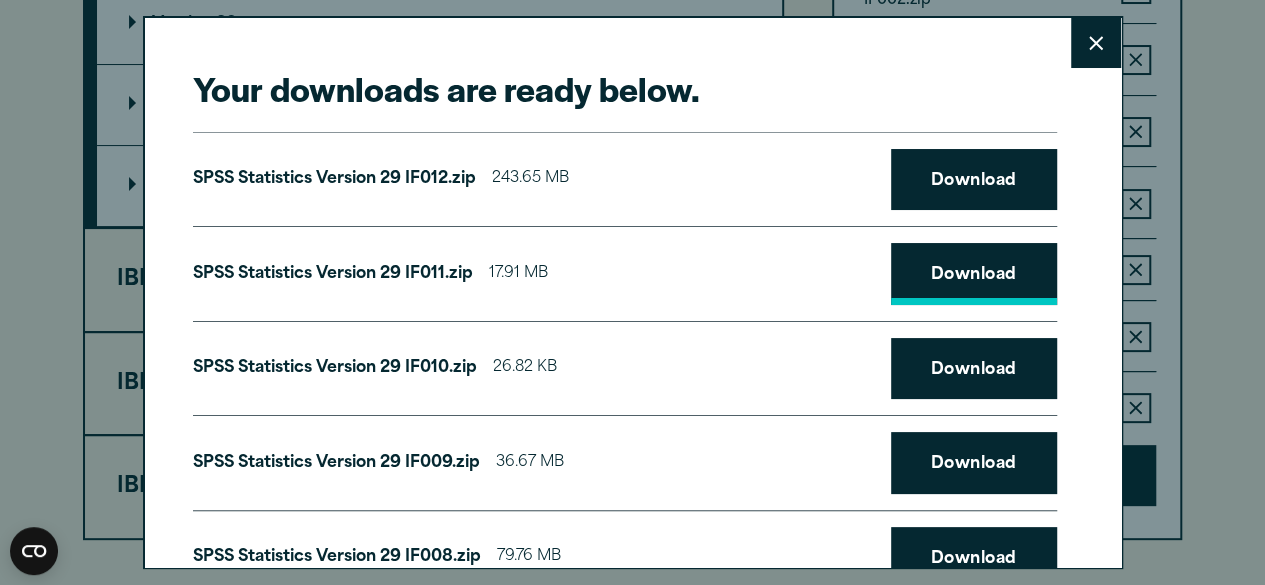 click on "Download" at bounding box center (974, 274) 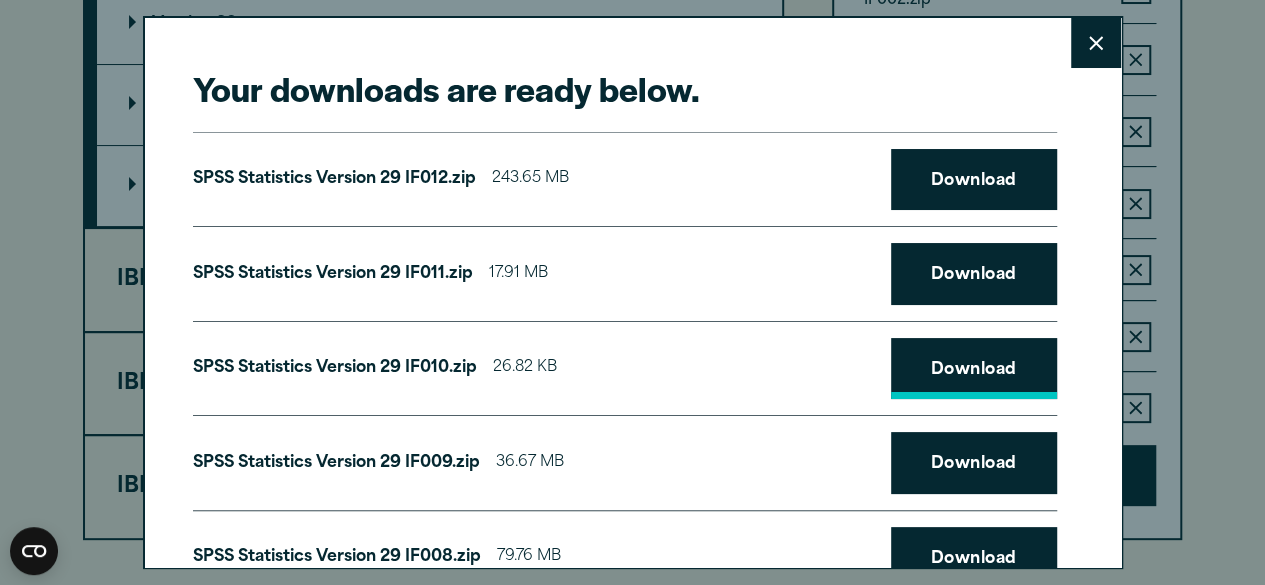 click on "Download" at bounding box center [974, 369] 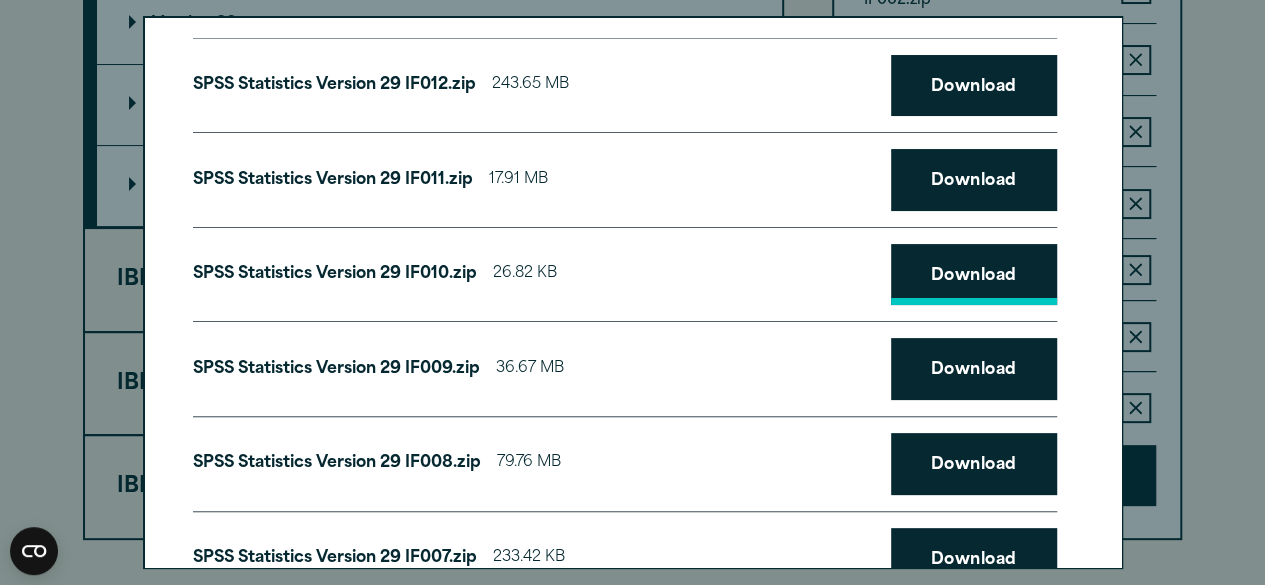 scroll, scrollTop: 120, scrollLeft: 0, axis: vertical 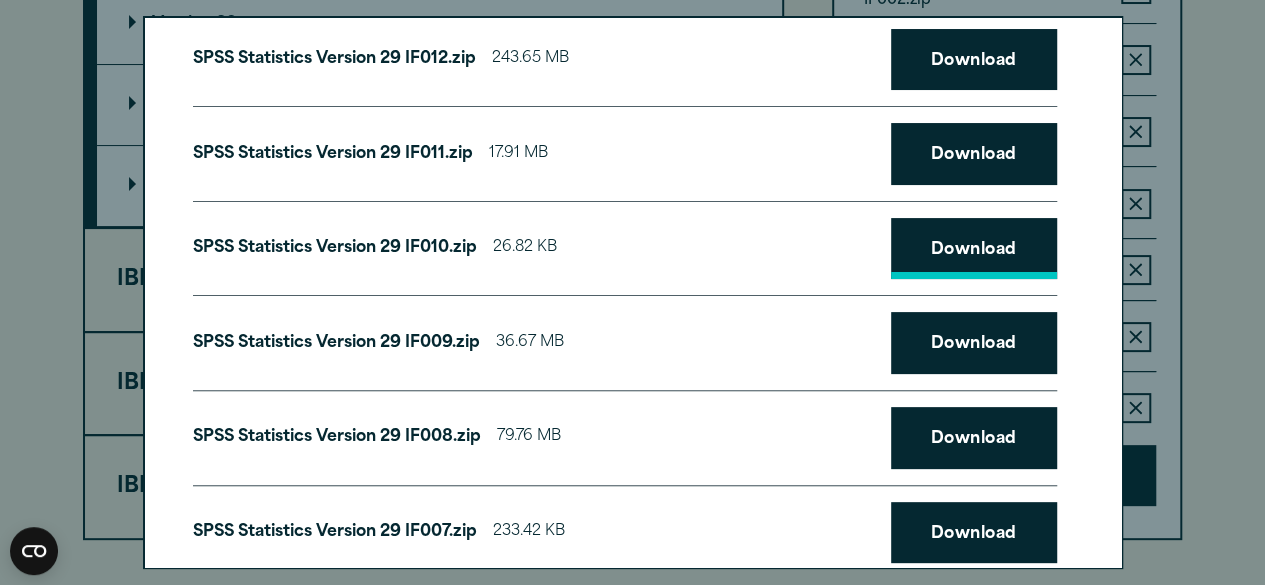 click on "Download" at bounding box center (974, 343) 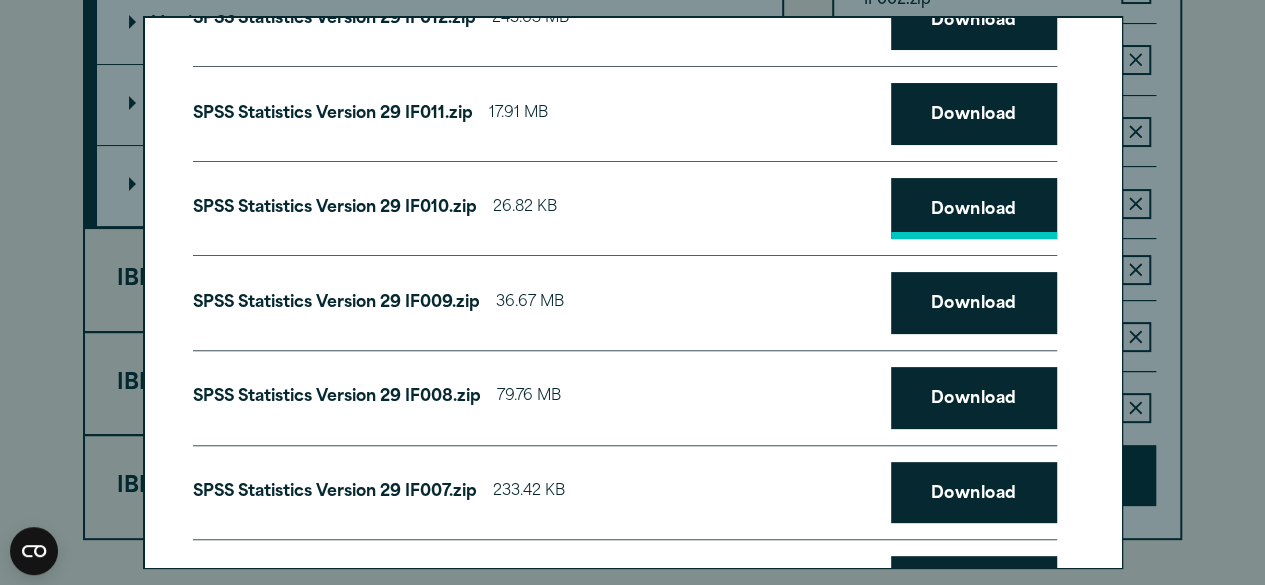 scroll, scrollTop: 200, scrollLeft: 0, axis: vertical 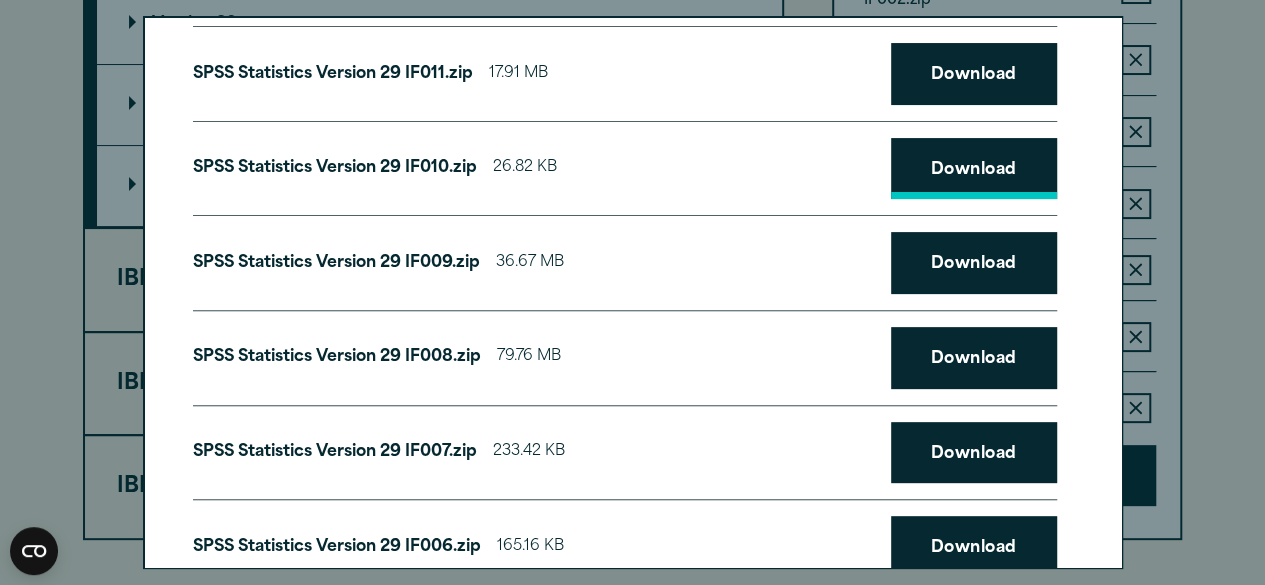 click on "Download" at bounding box center (974, 358) 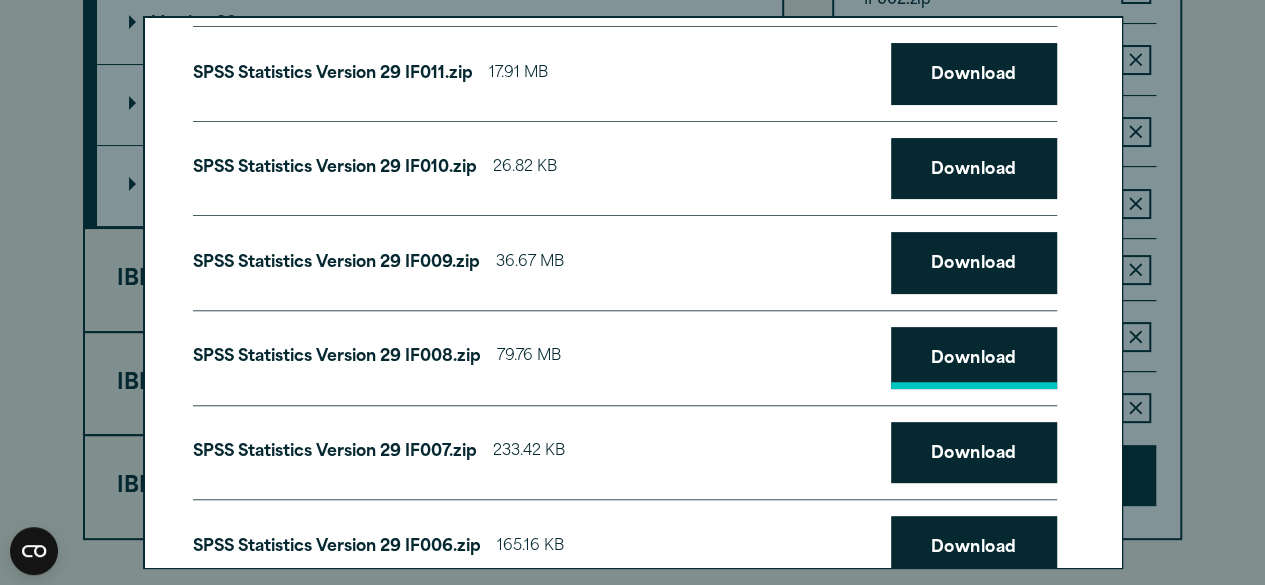 click on "Download" at bounding box center (974, 358) 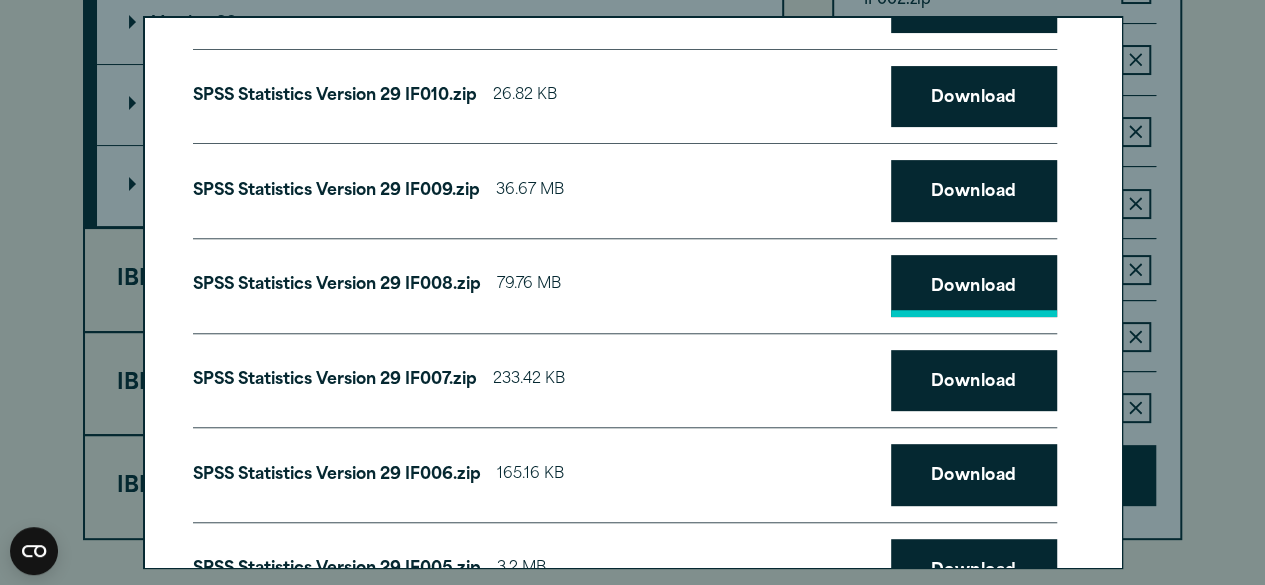 scroll, scrollTop: 320, scrollLeft: 0, axis: vertical 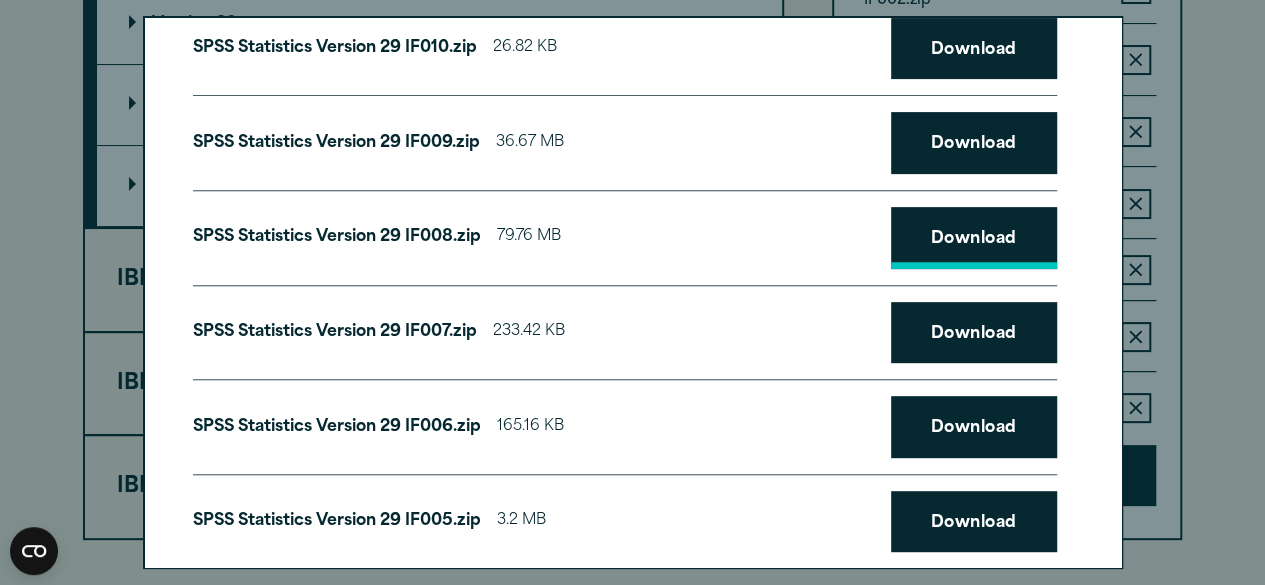 click on "Download" at bounding box center [974, 333] 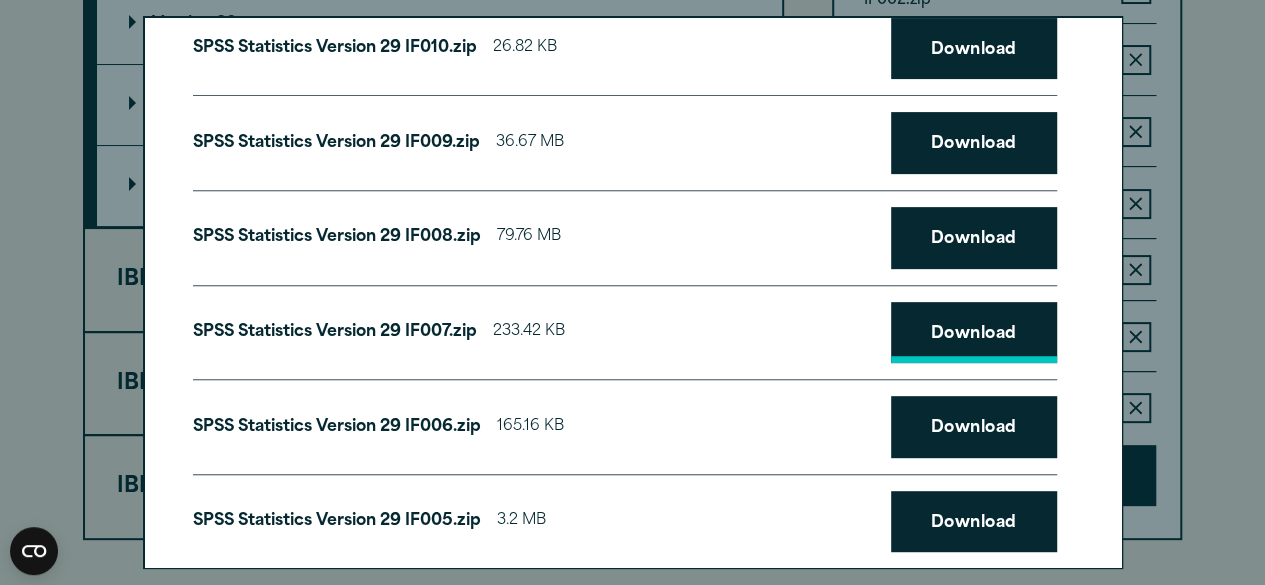 click on "Download" at bounding box center [974, 333] 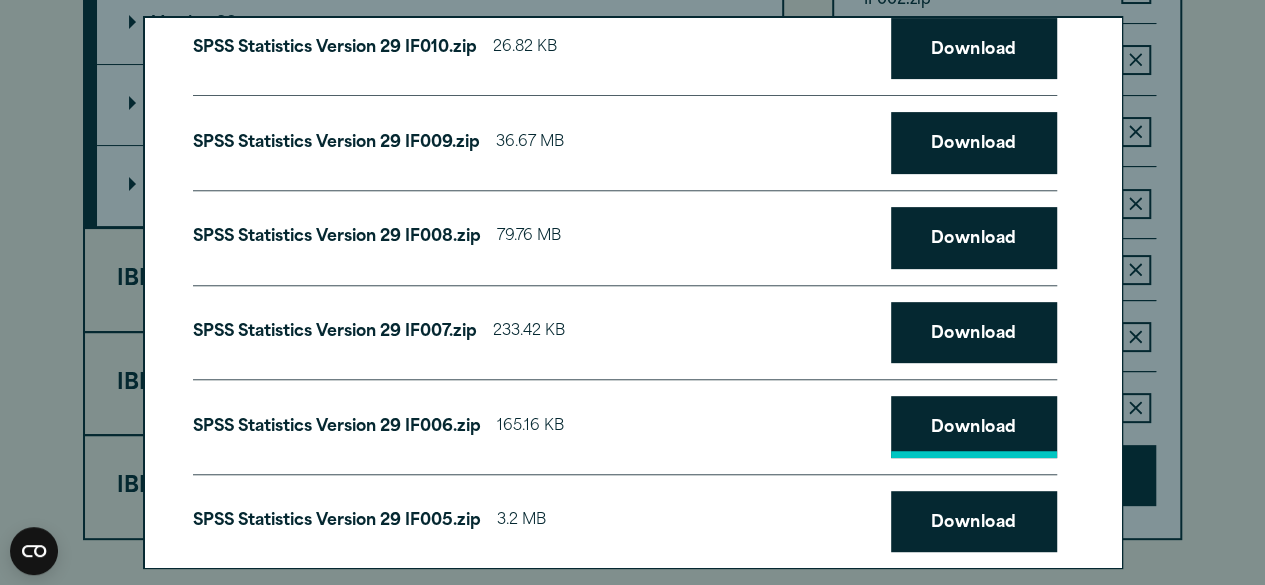 click on "Download" at bounding box center [974, 427] 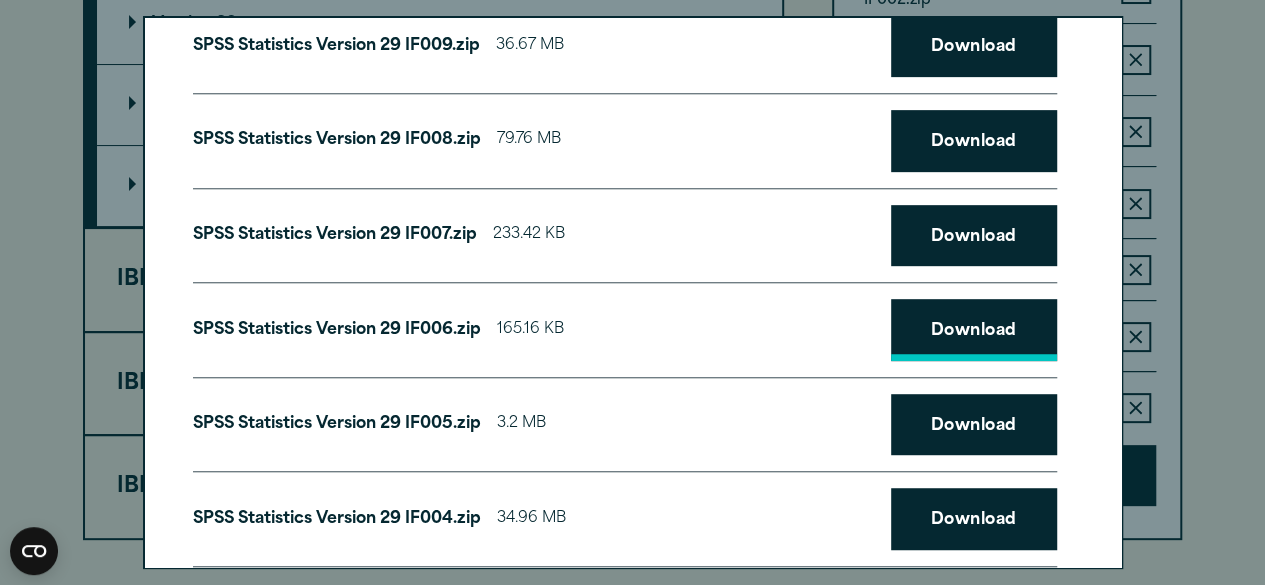 scroll, scrollTop: 440, scrollLeft: 0, axis: vertical 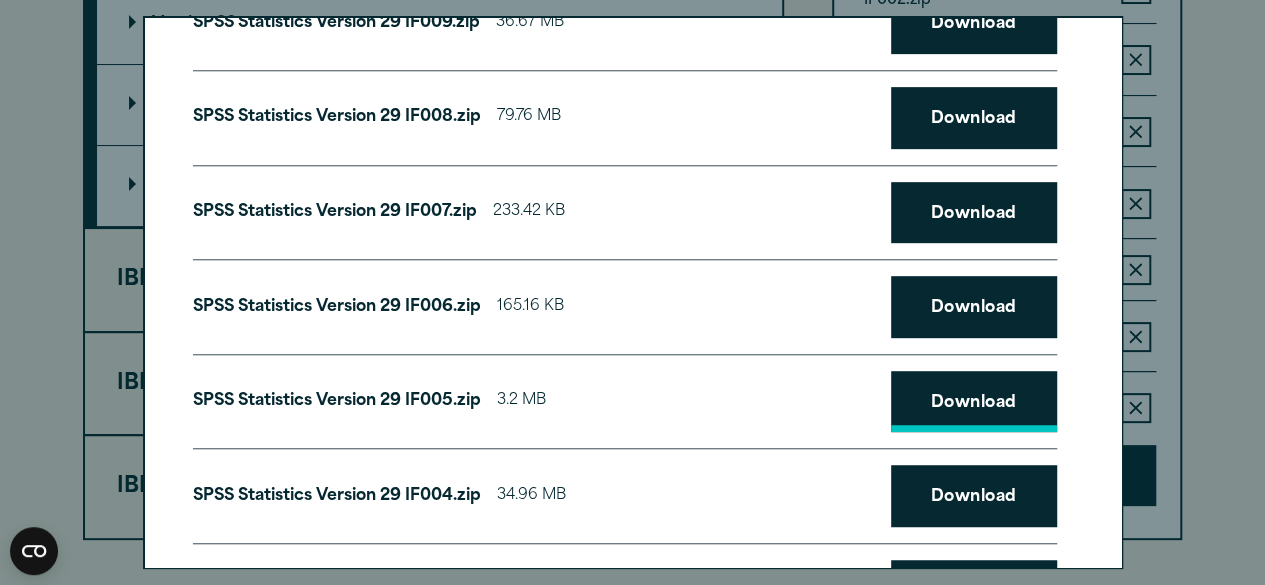 click on "Download" at bounding box center [974, 402] 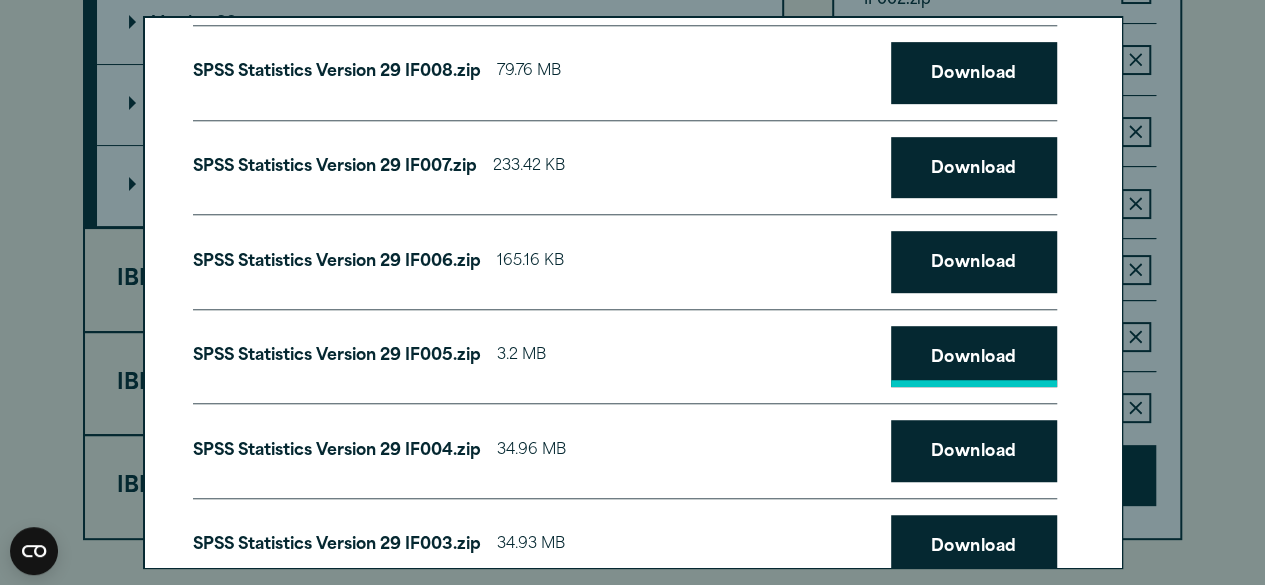 scroll, scrollTop: 520, scrollLeft: 0, axis: vertical 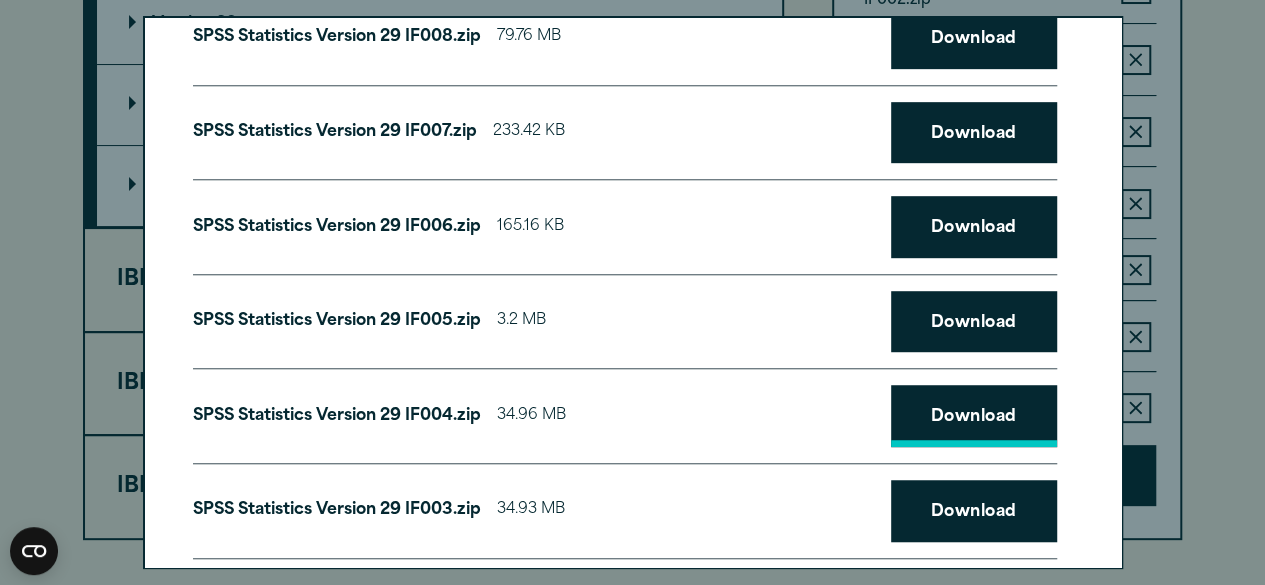 click on "Download" at bounding box center [974, 416] 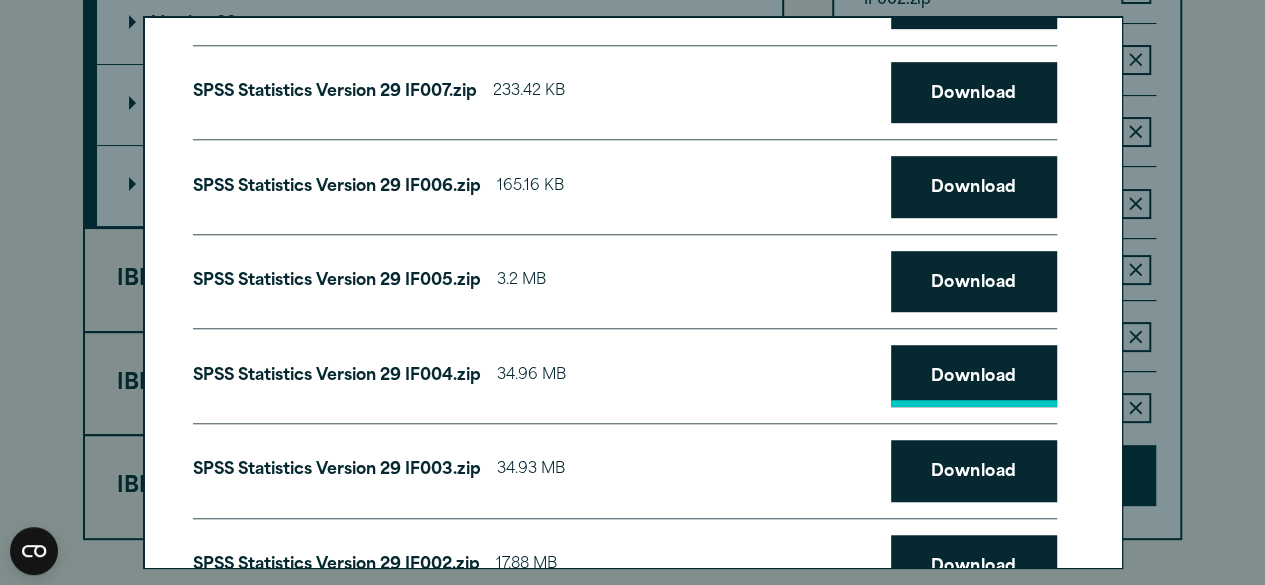 scroll, scrollTop: 600, scrollLeft: 0, axis: vertical 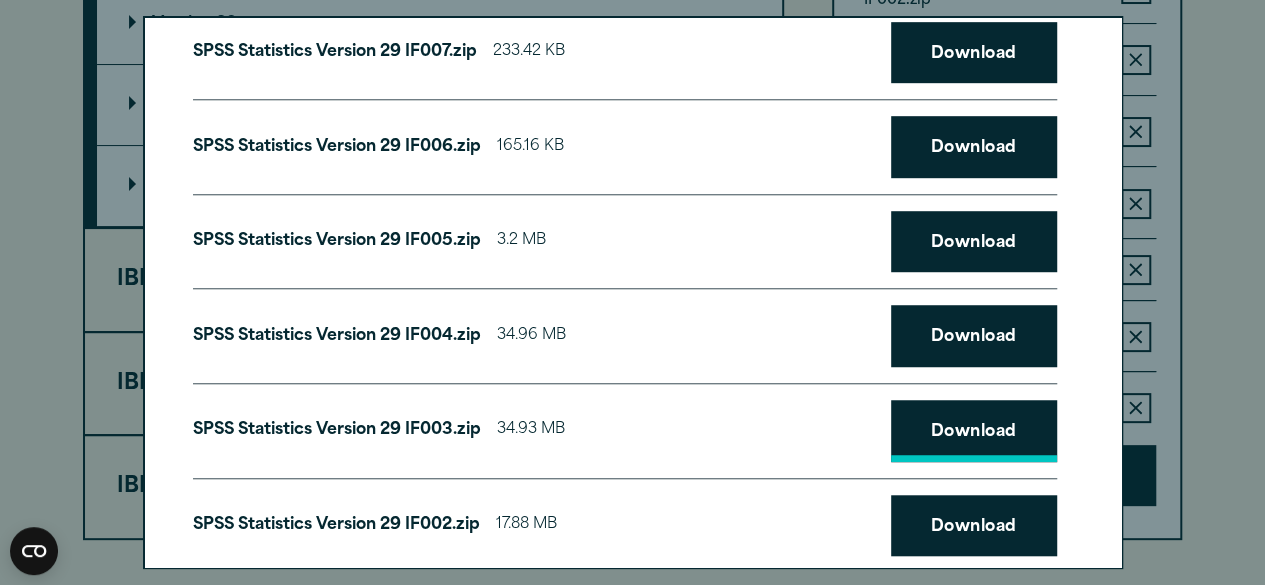 click on "Download" at bounding box center (974, 431) 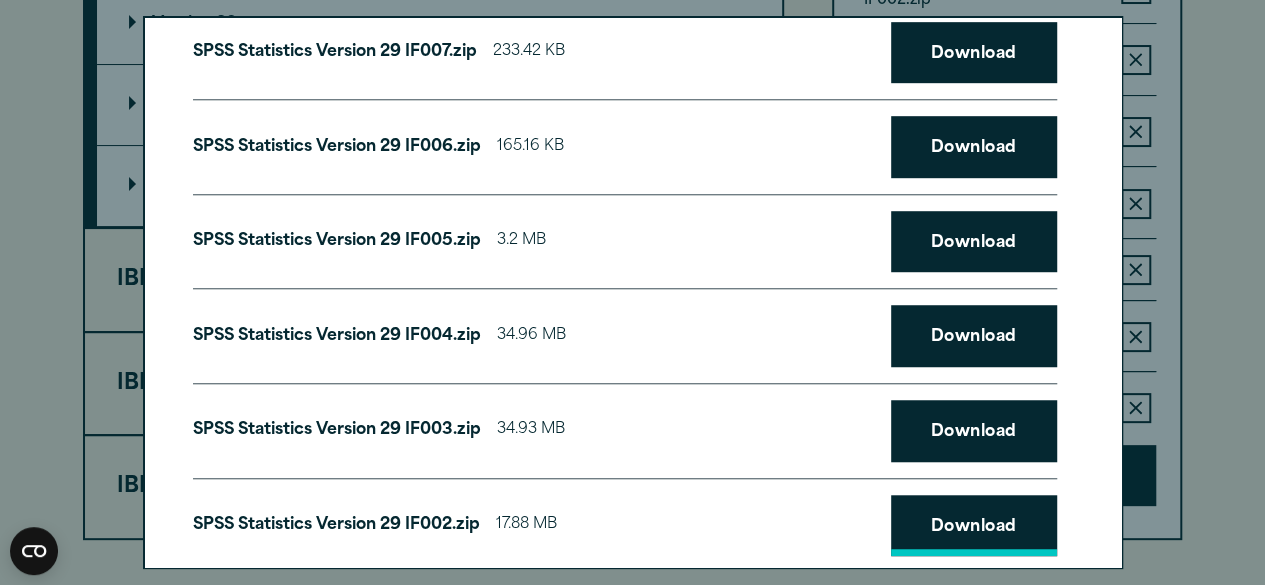 click on "Download" at bounding box center [974, 526] 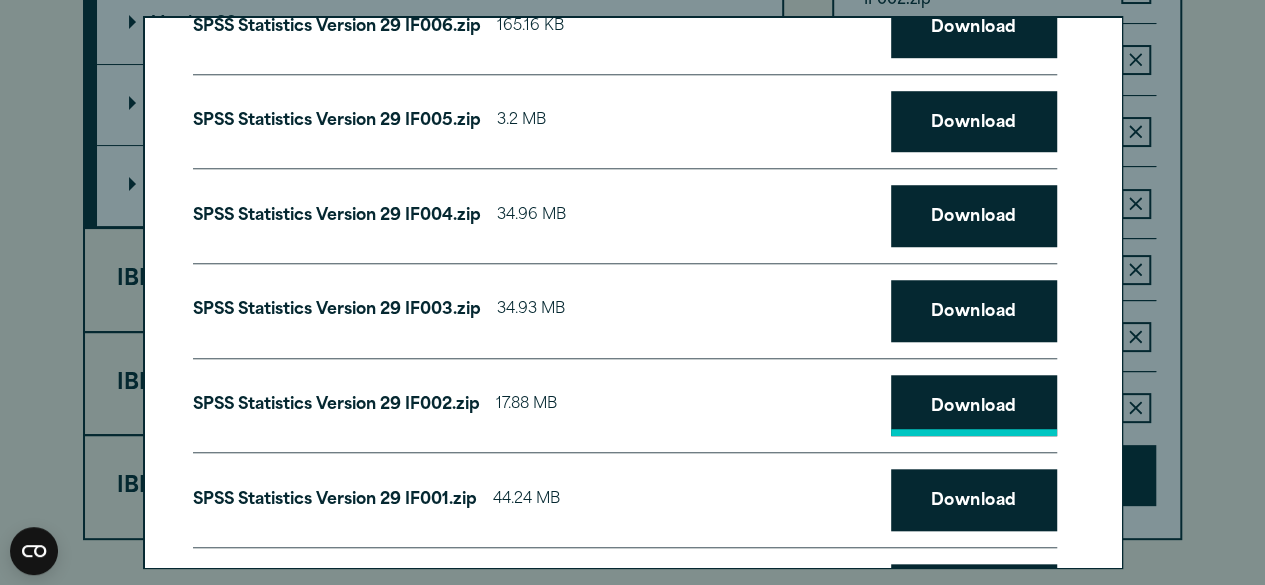 scroll, scrollTop: 760, scrollLeft: 0, axis: vertical 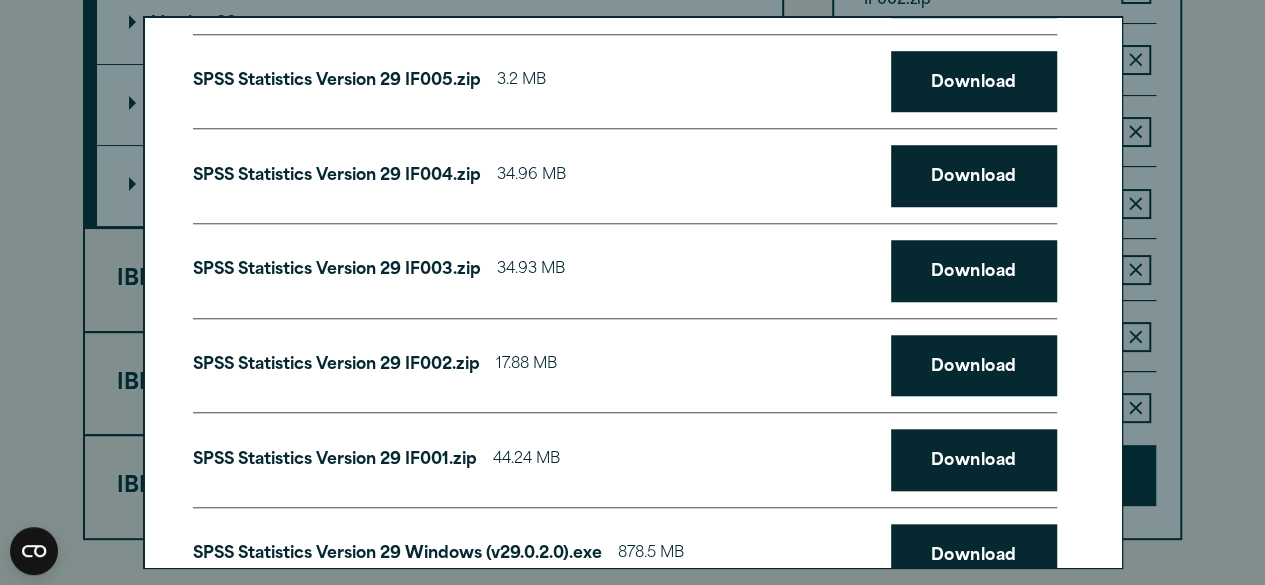 click on "SPSS Statistics Version 29 IF001.zip
44.24 MB
Download" at bounding box center (625, 460) 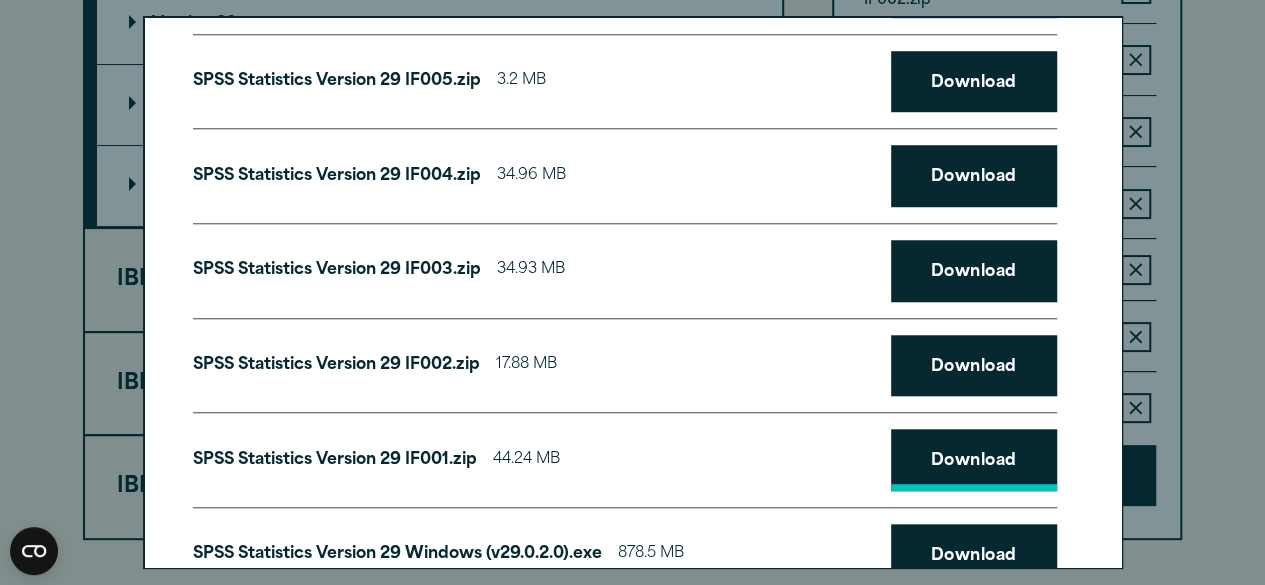 click on "Download" at bounding box center [974, 460] 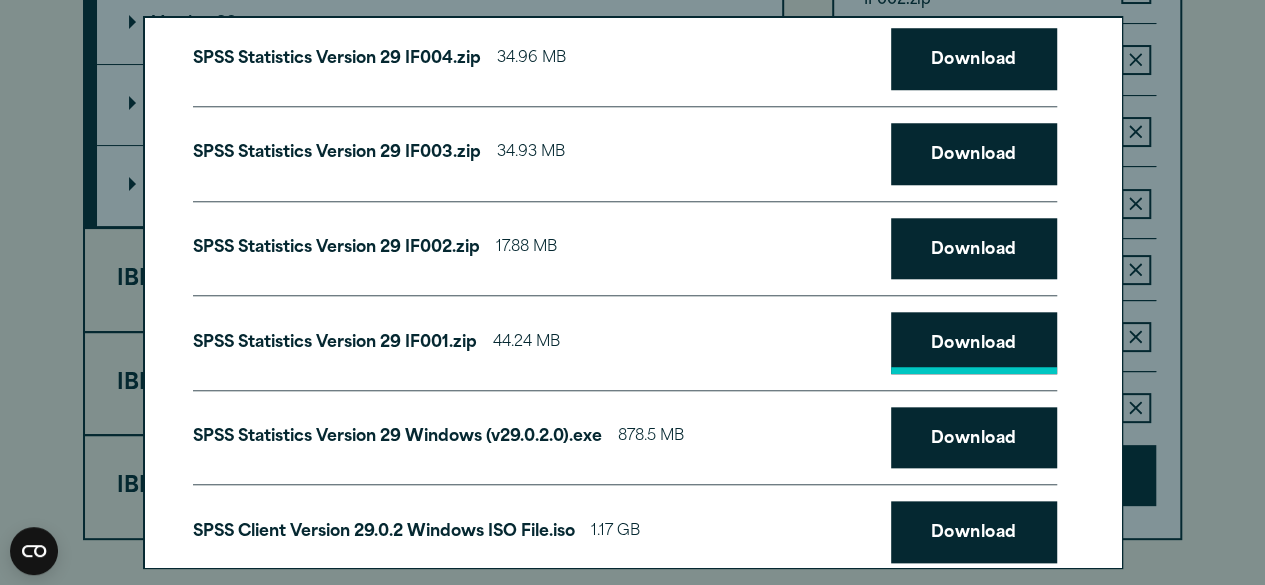 scroll, scrollTop: 880, scrollLeft: 0, axis: vertical 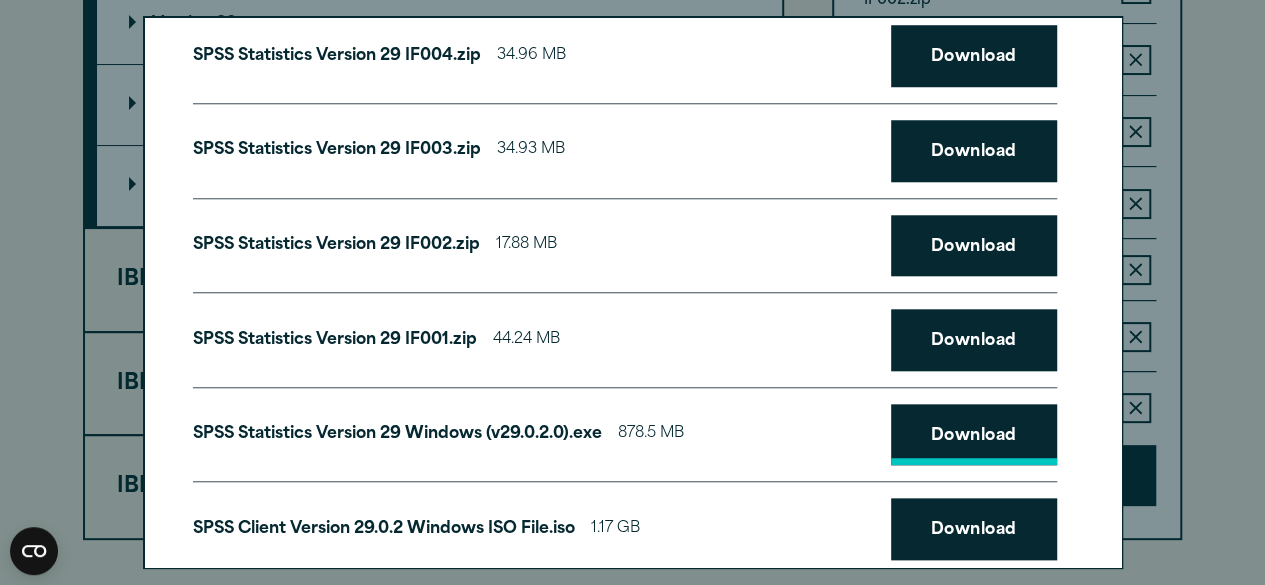 click on "Download" at bounding box center (974, 435) 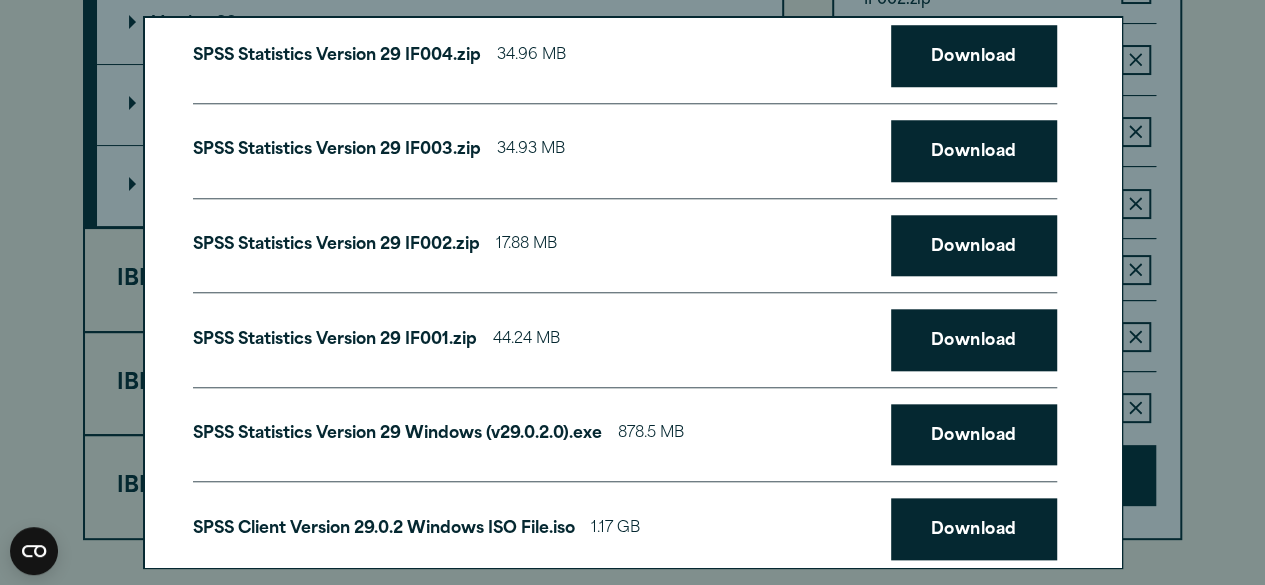 click on "SPSS Statistics Version 29 Windows (v29.0.2.0).exe
878.5 MB
Download" at bounding box center (625, 435) 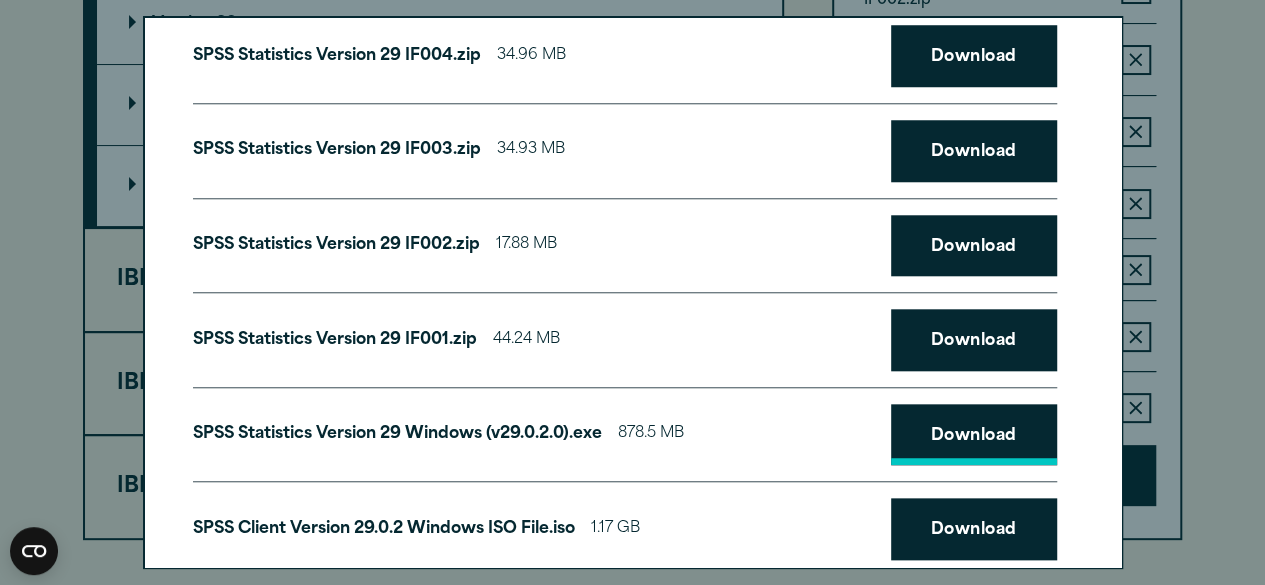 click on "Download" at bounding box center (974, 435) 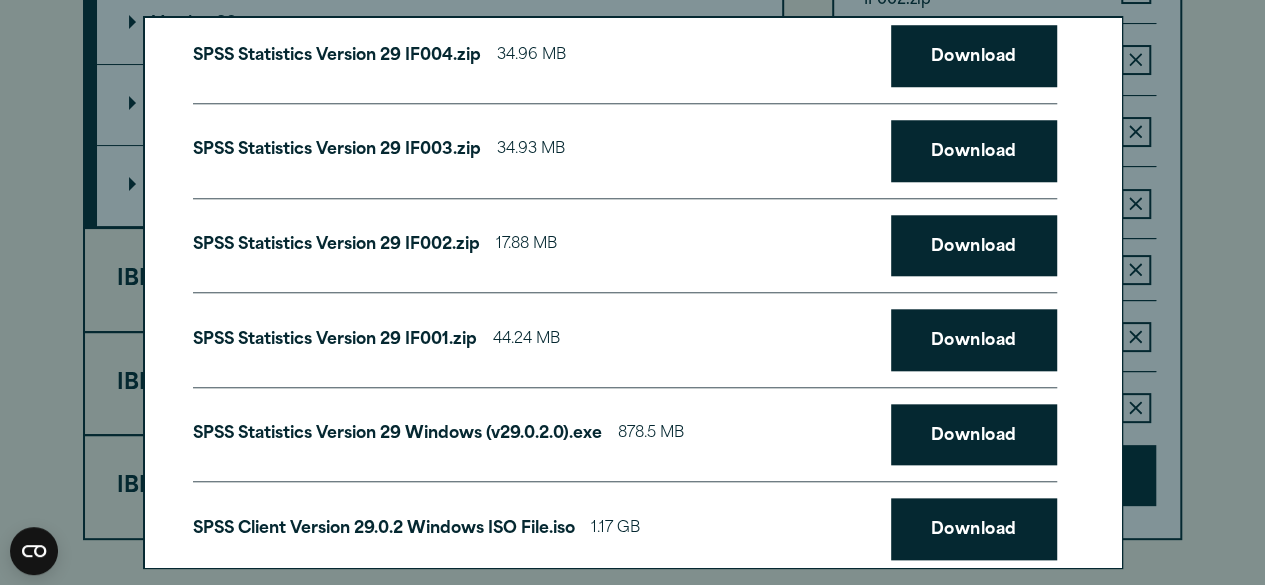 click on "SPSS Statistics Version 29 Windows (v29.0.2.0).exe
878.5 MB
Download" at bounding box center [625, 435] 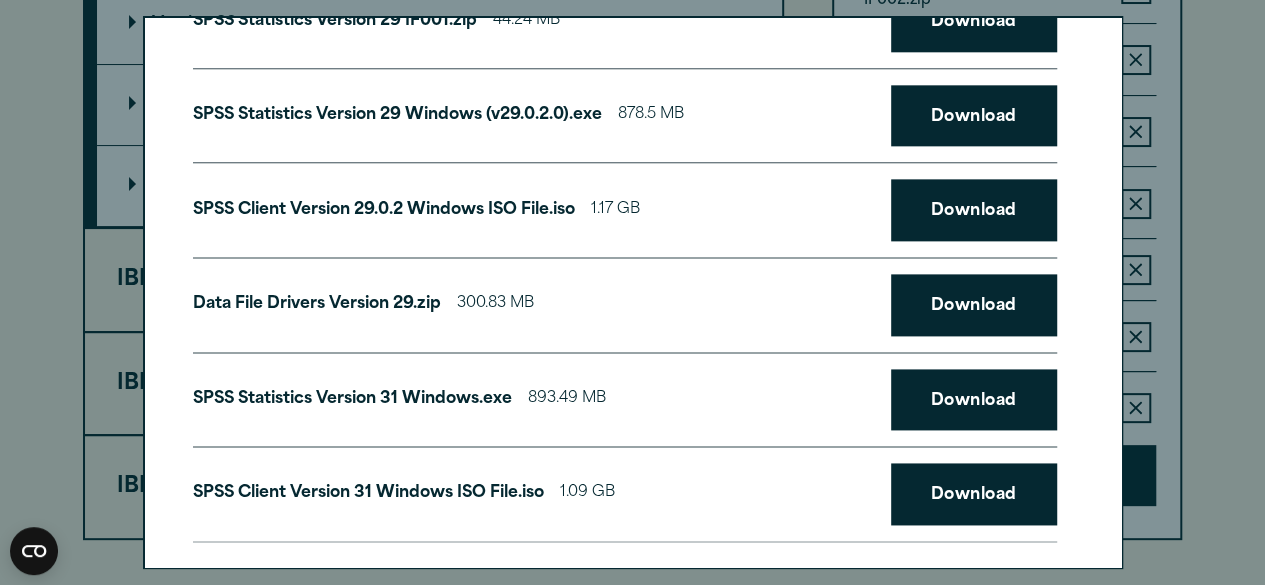 scroll, scrollTop: 1200, scrollLeft: 0, axis: vertical 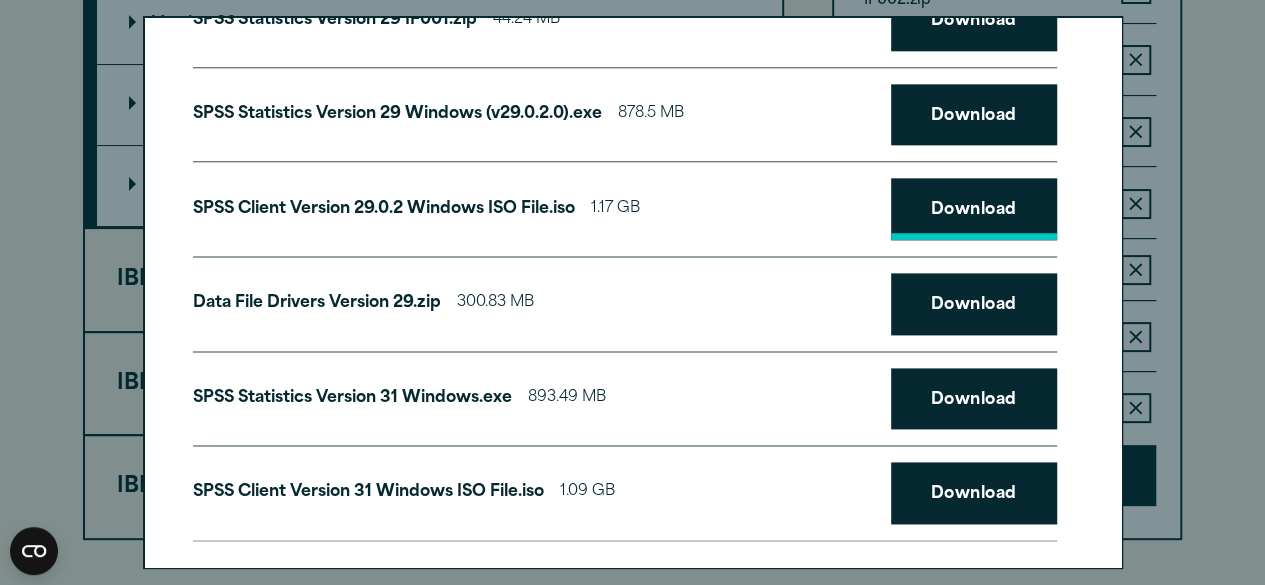 click on "Download" at bounding box center [974, 209] 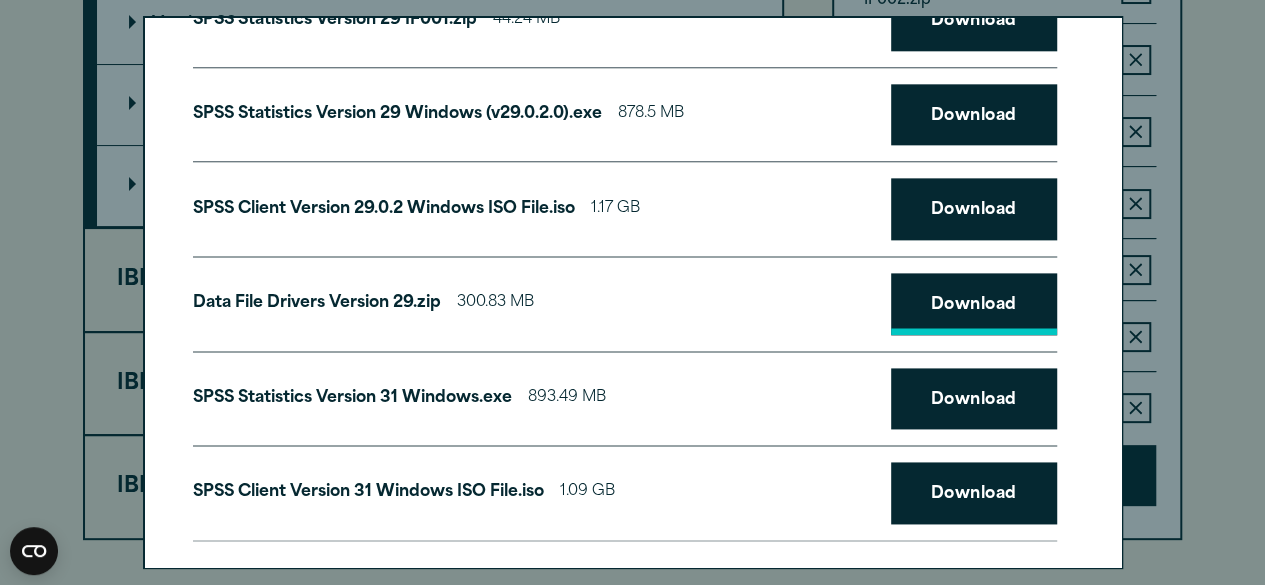 click on "Download" at bounding box center [974, 304] 